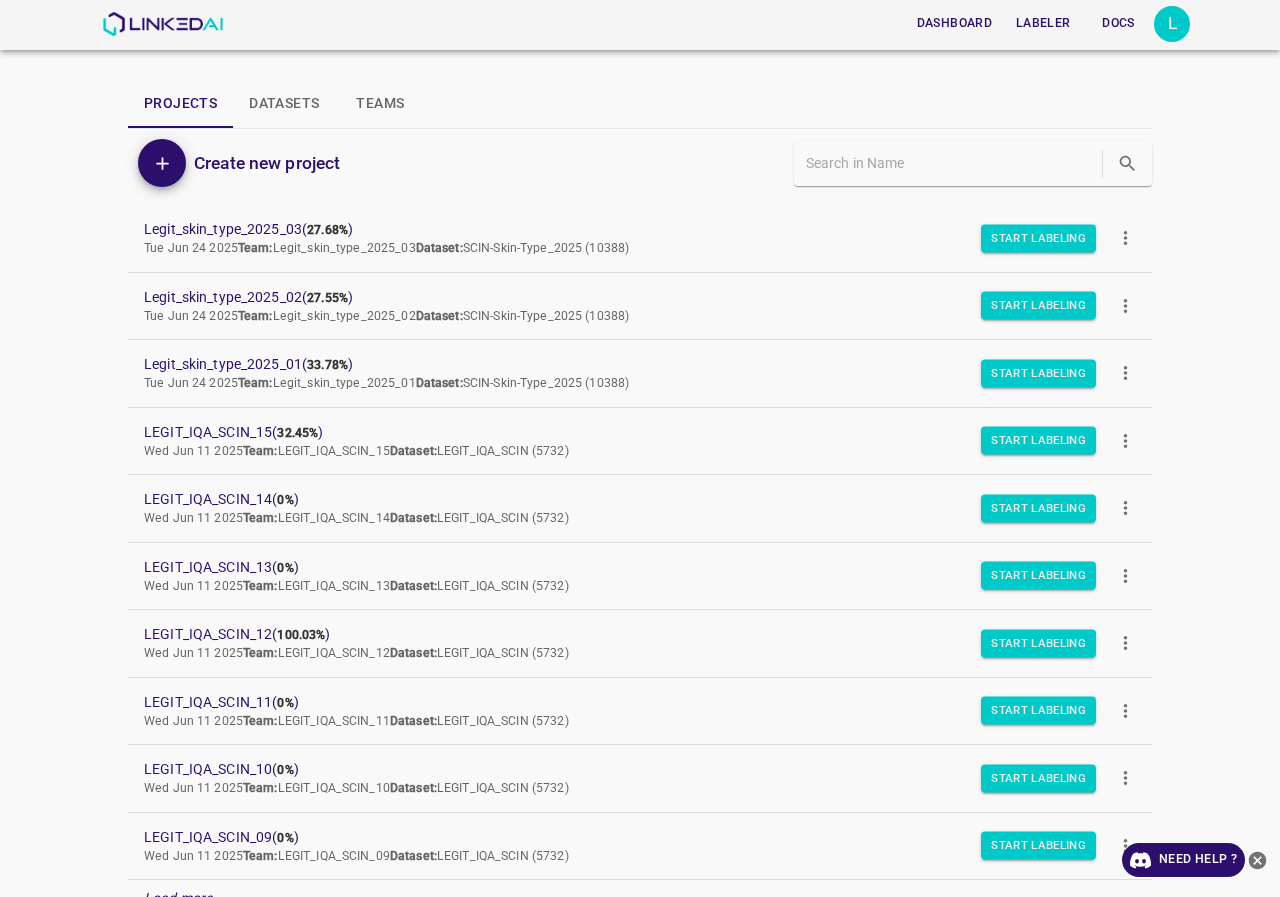 scroll, scrollTop: 0, scrollLeft: 0, axis: both 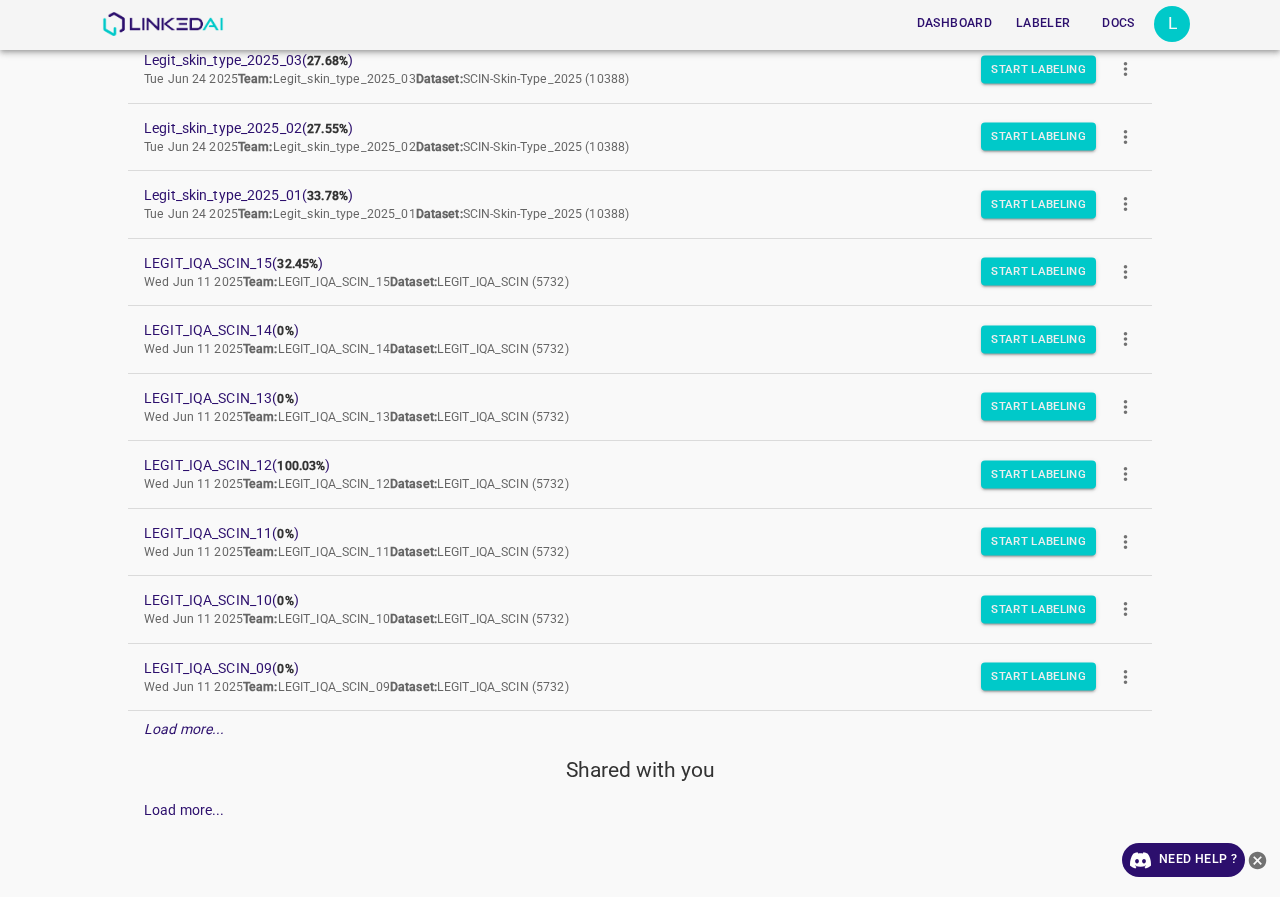 click on "Load more..." at bounding box center (184, 729) 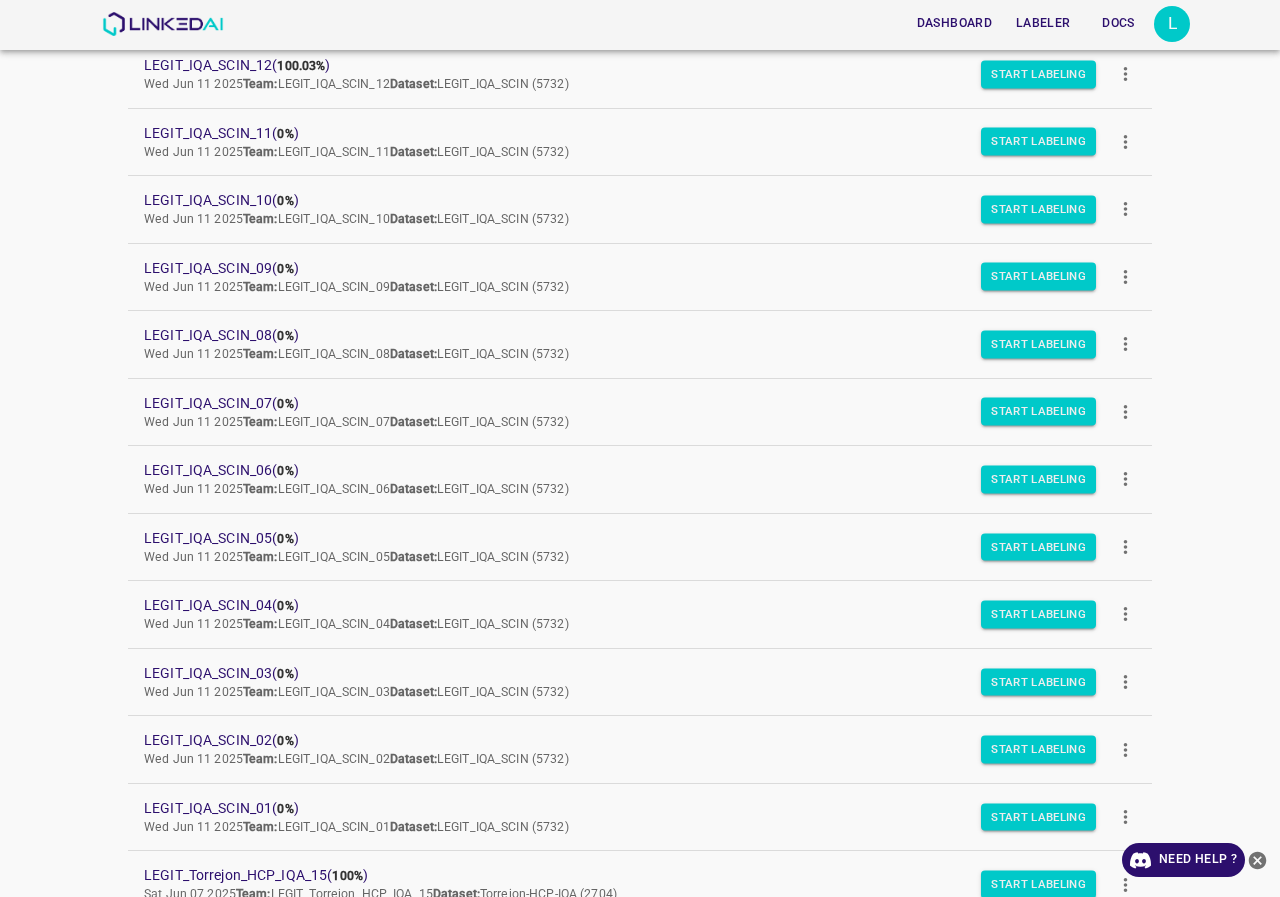 scroll, scrollTop: 844, scrollLeft: 0, axis: vertical 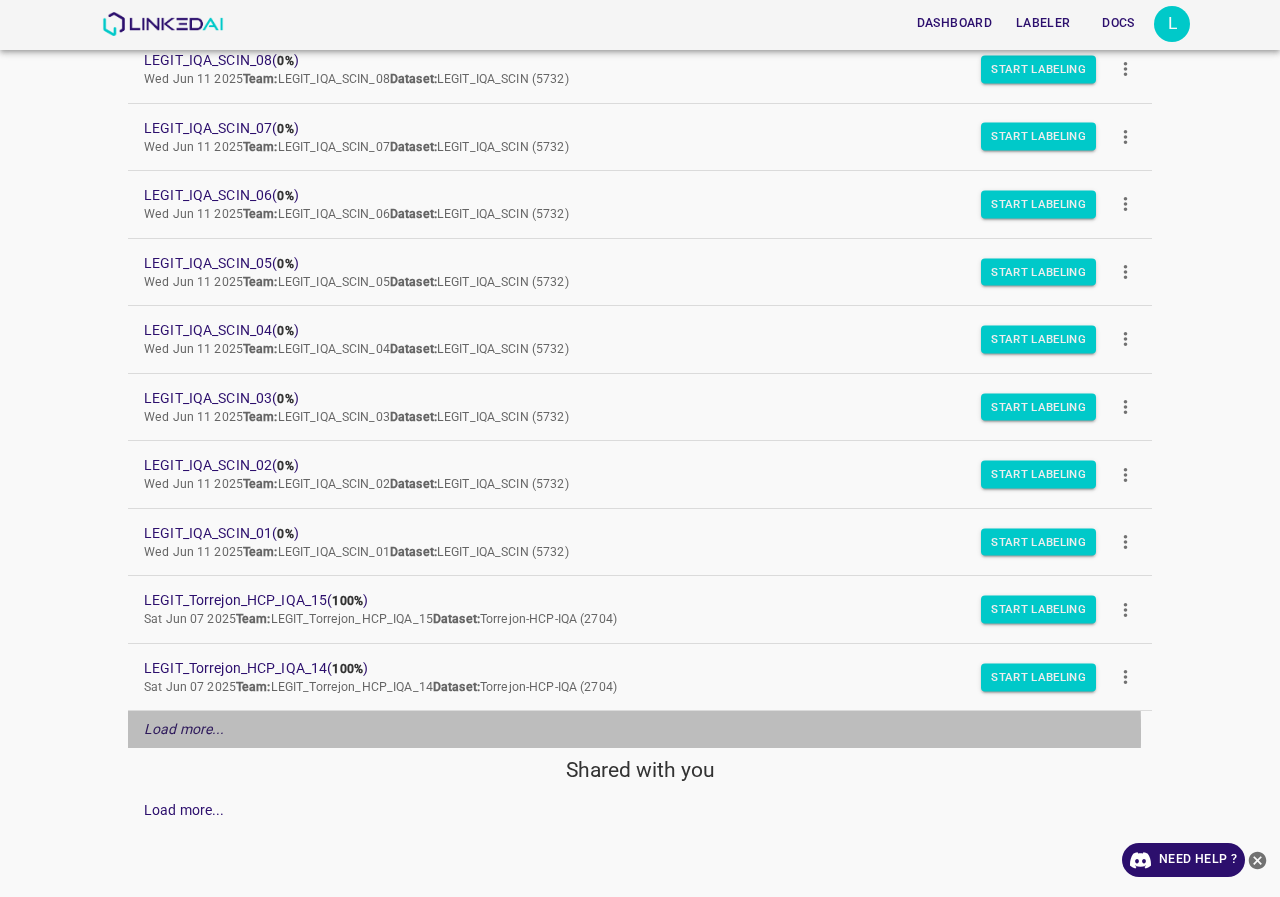 click on "Load more..." at bounding box center [184, 729] 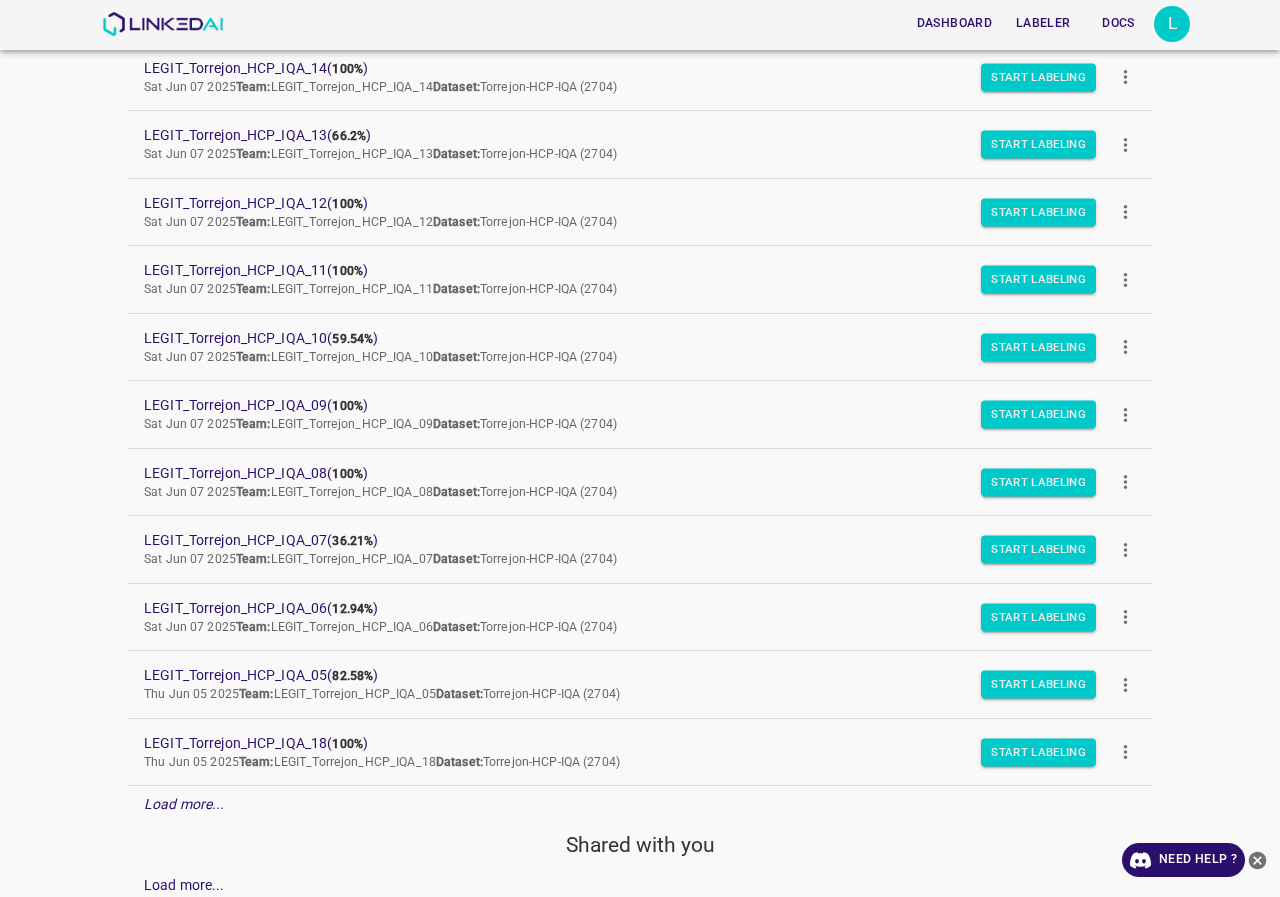 scroll, scrollTop: 1519, scrollLeft: 0, axis: vertical 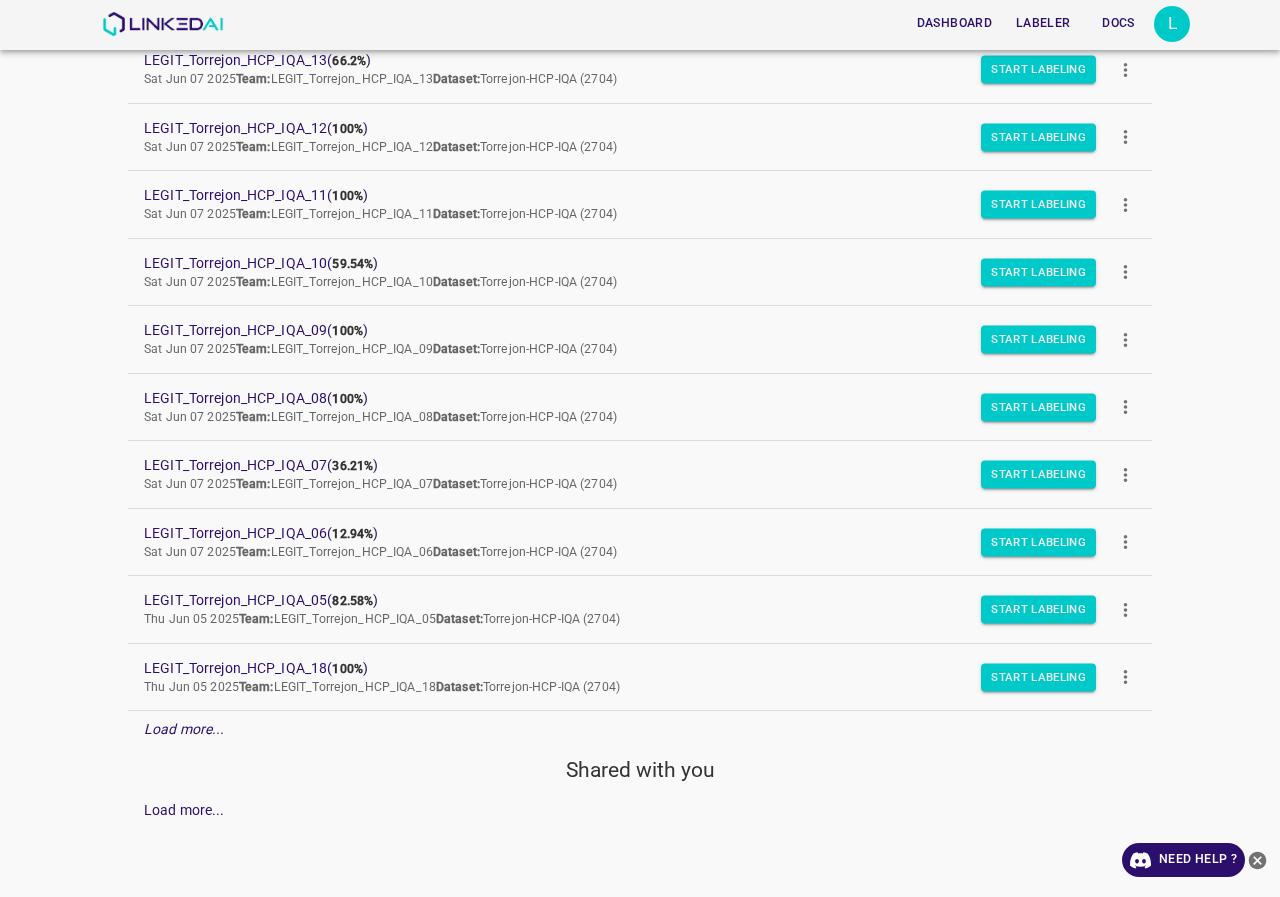 click on "Load more..." at bounding box center (640, 729) 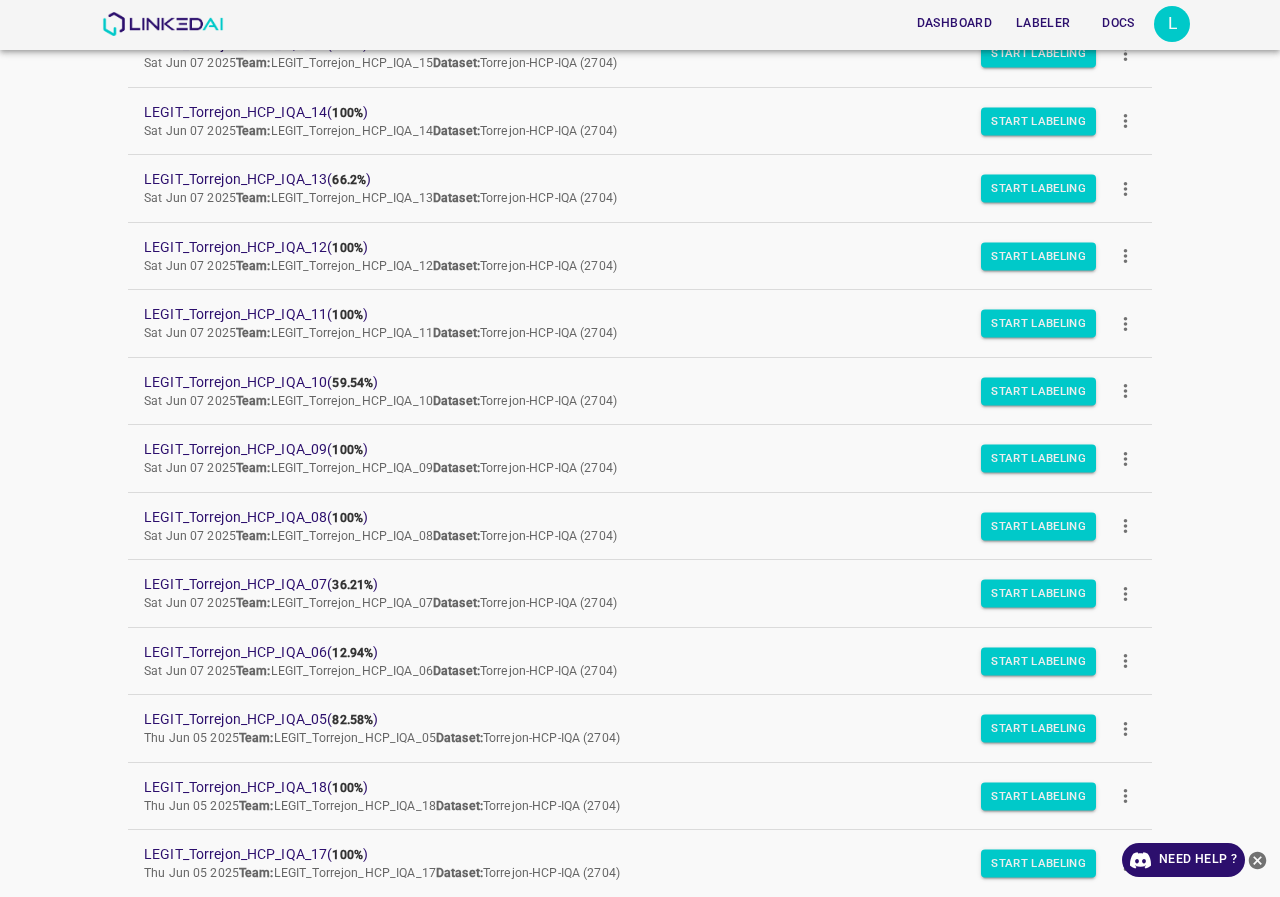 scroll, scrollTop: 1100, scrollLeft: 0, axis: vertical 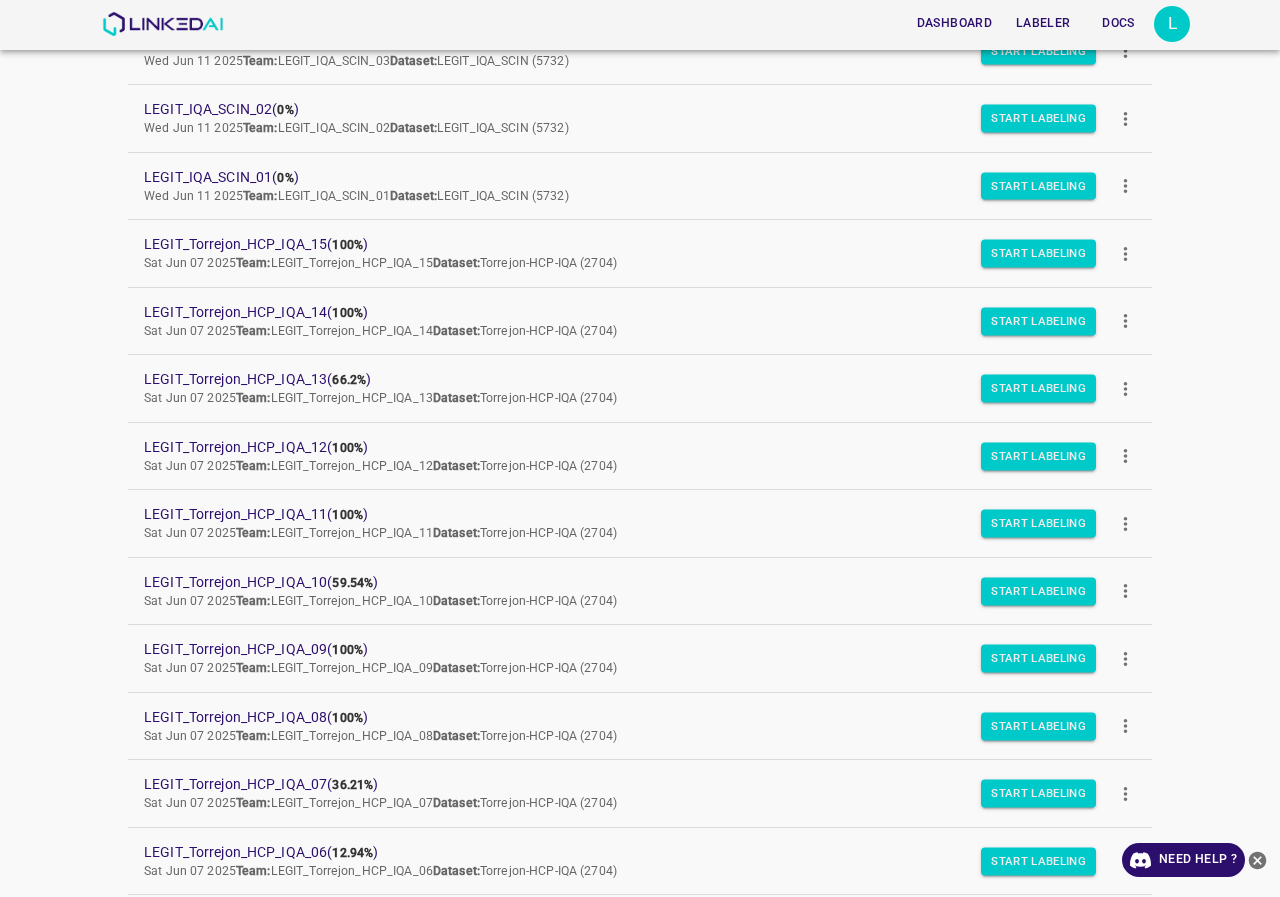 click at bounding box center [1258, 860] 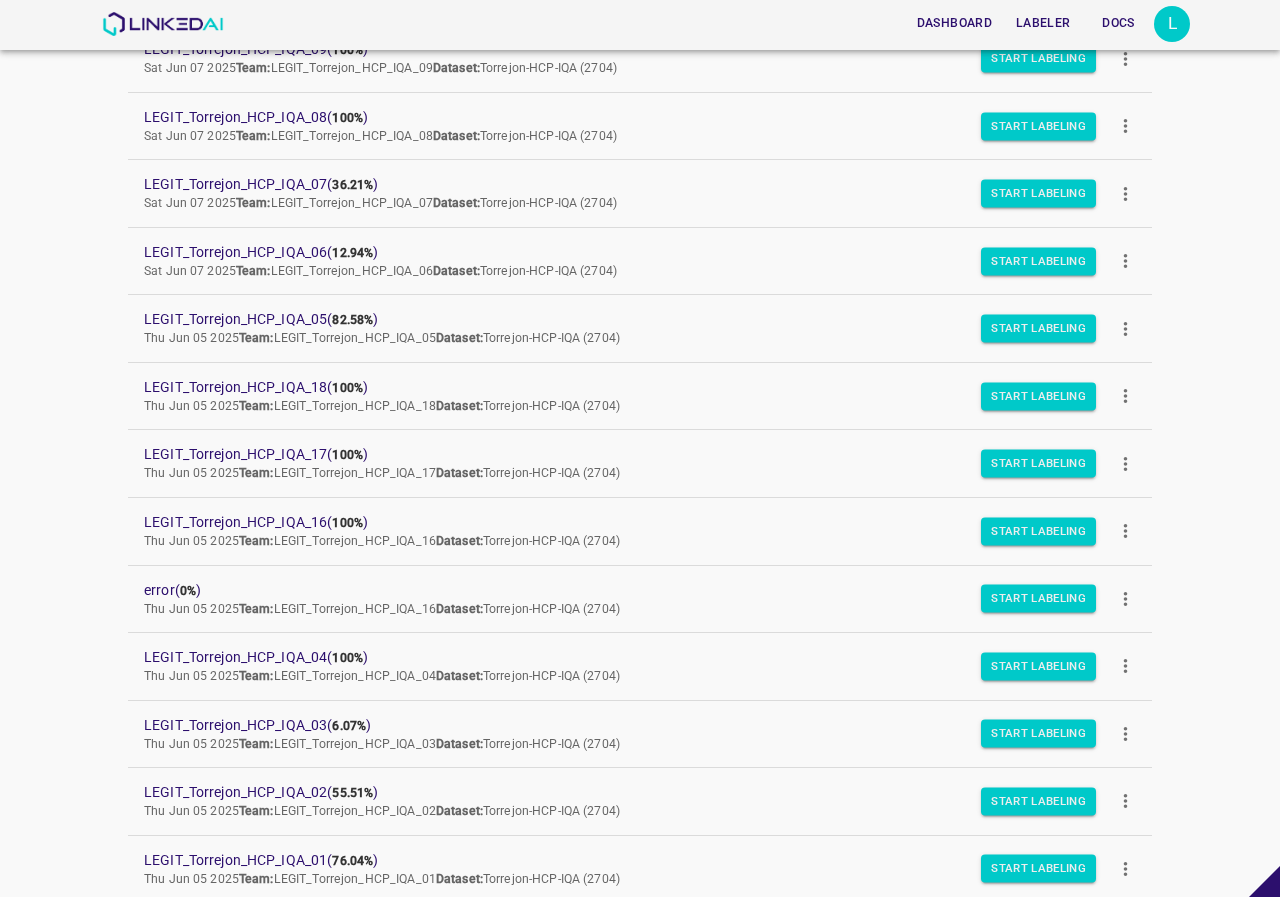 scroll, scrollTop: 2100, scrollLeft: 0, axis: vertical 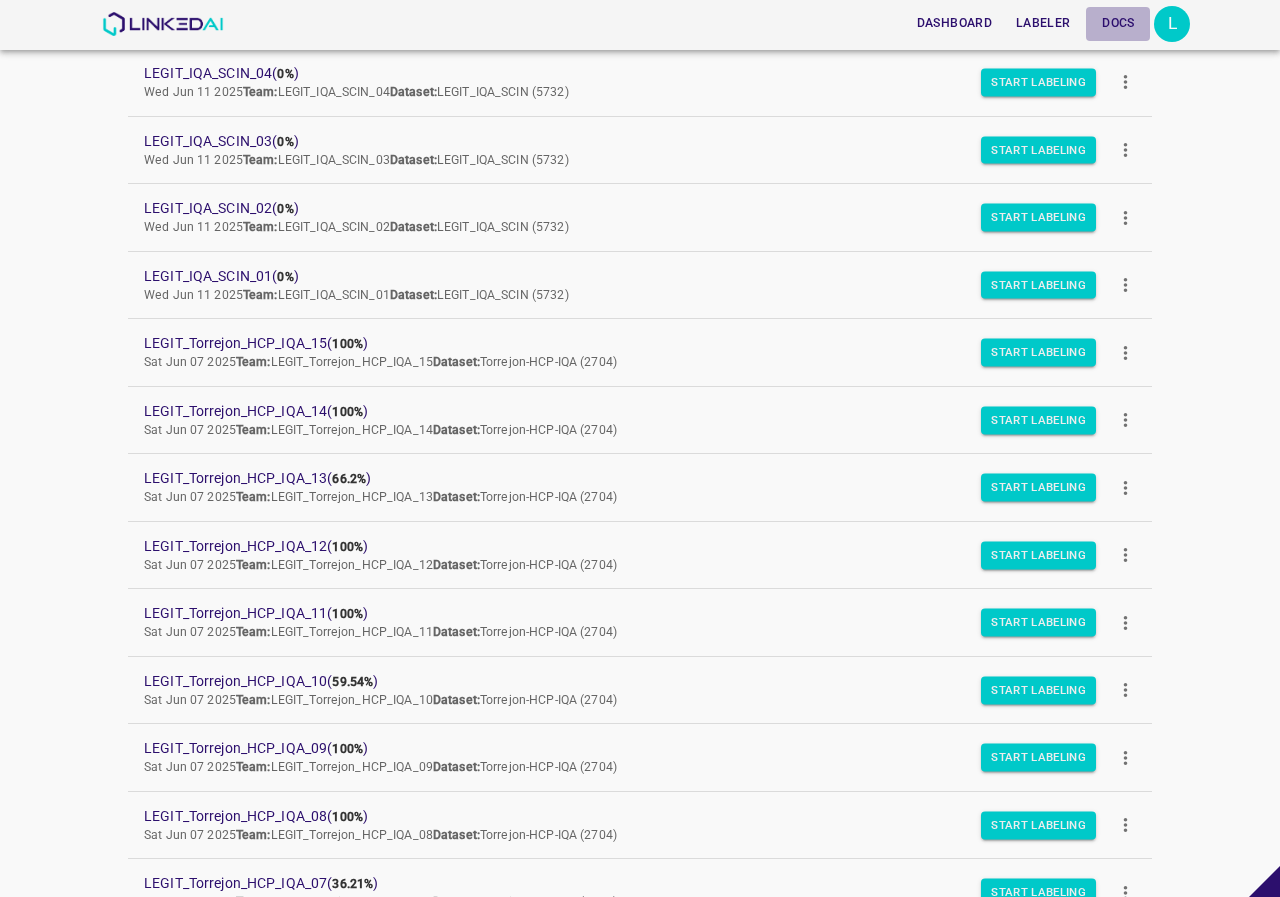 click on "Docs" at bounding box center (1118, 23) 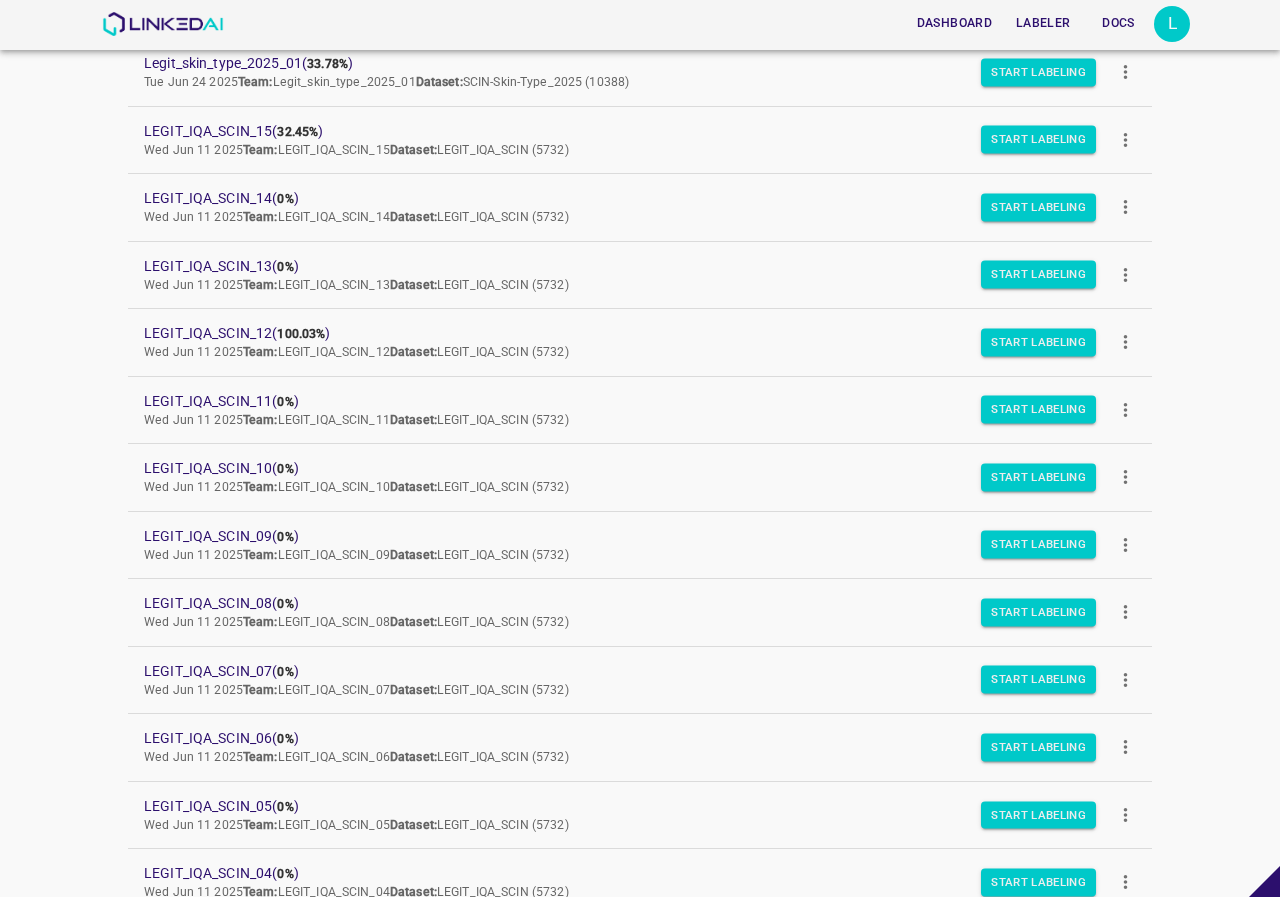 scroll, scrollTop: 0, scrollLeft: 0, axis: both 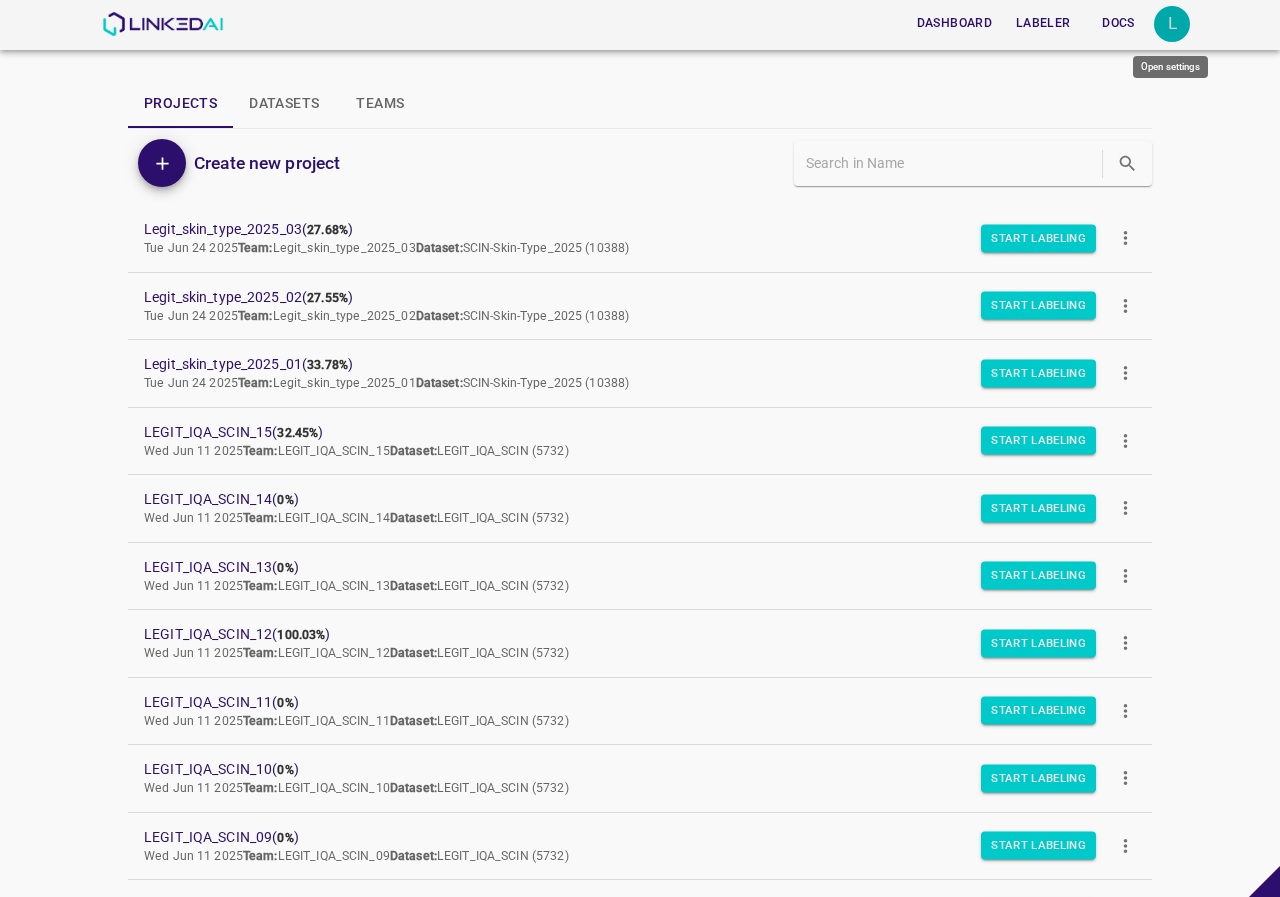 click on "L" at bounding box center [1172, 24] 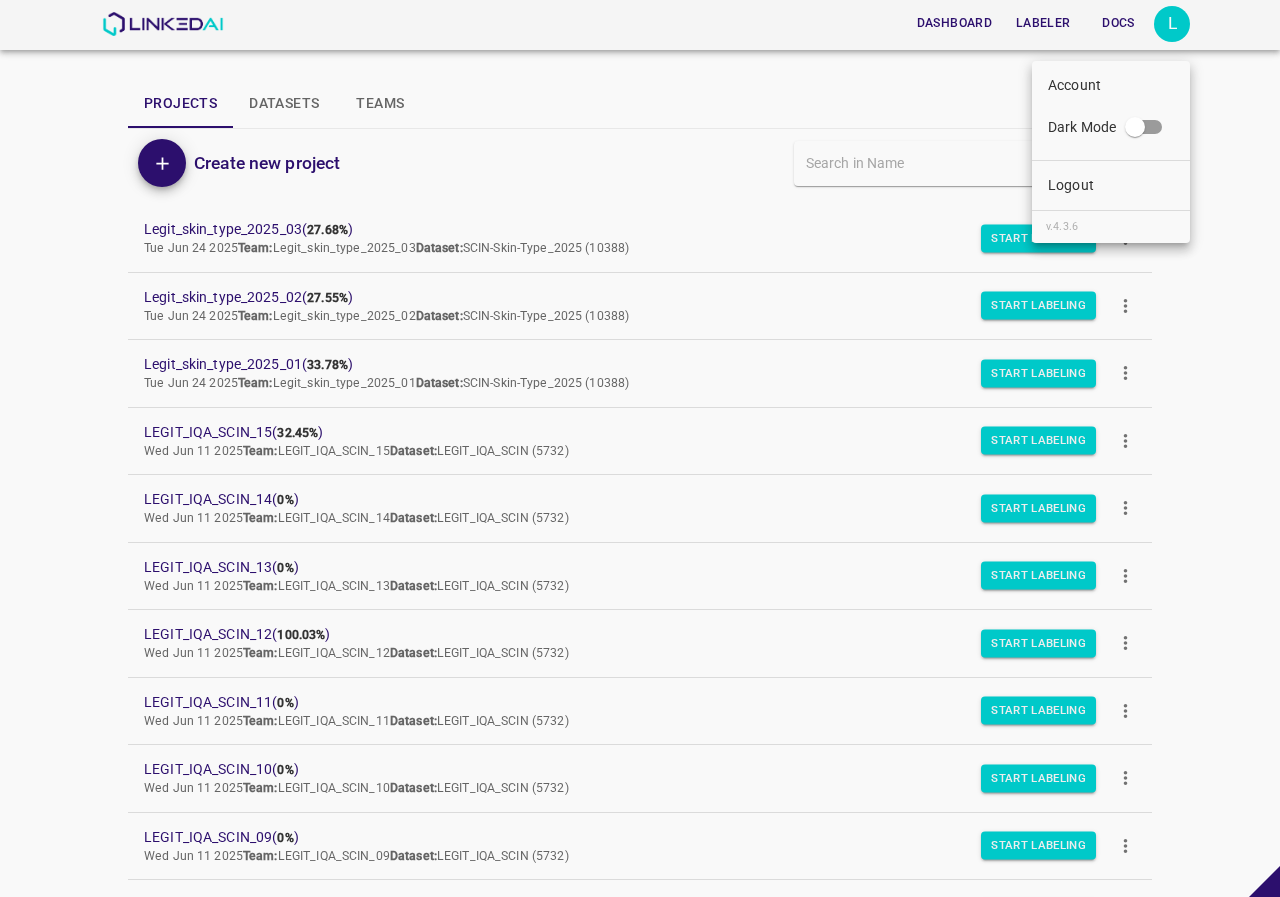 click on "Logout" at bounding box center [1111, 185] 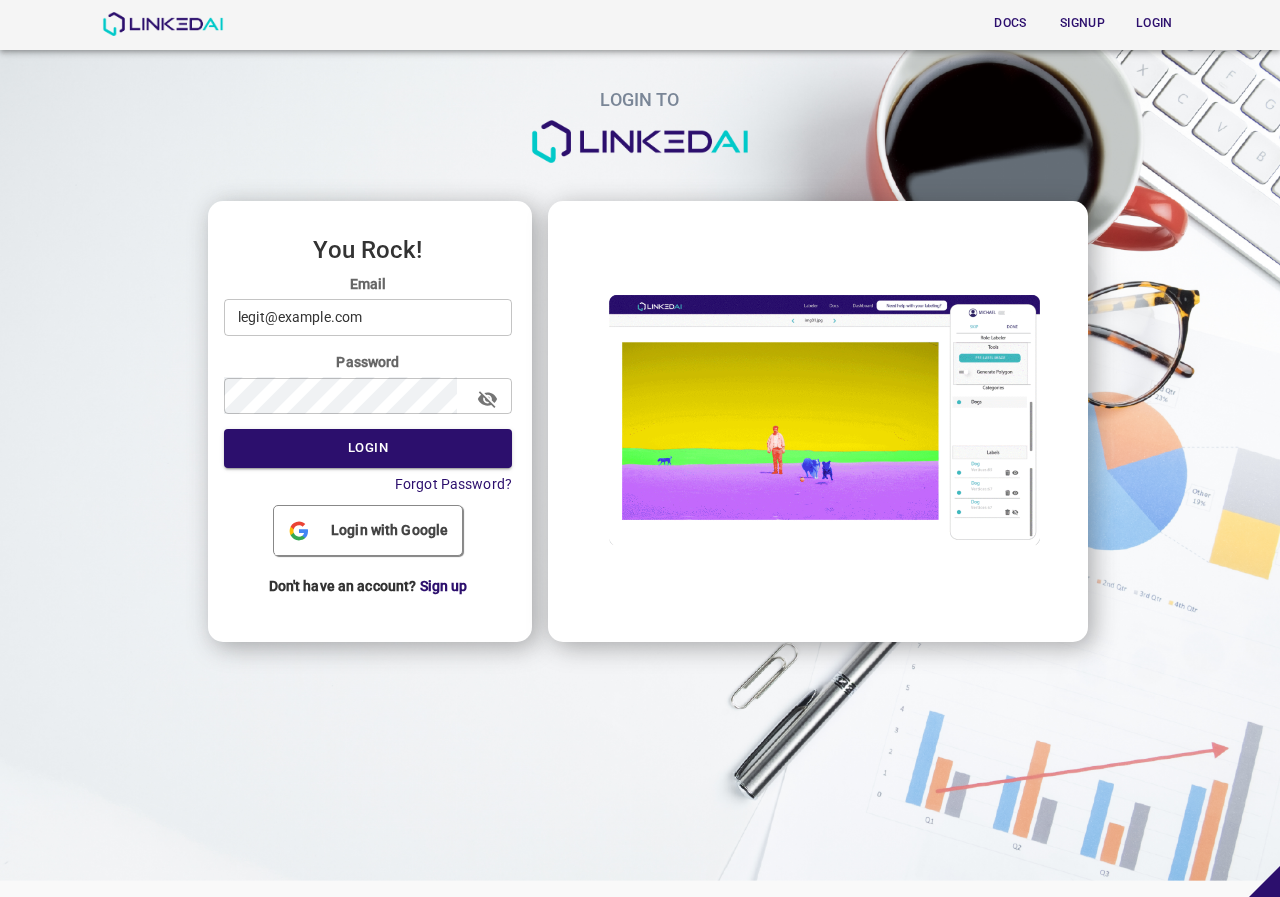 click on "legit@example.com" at bounding box center (368, 317) 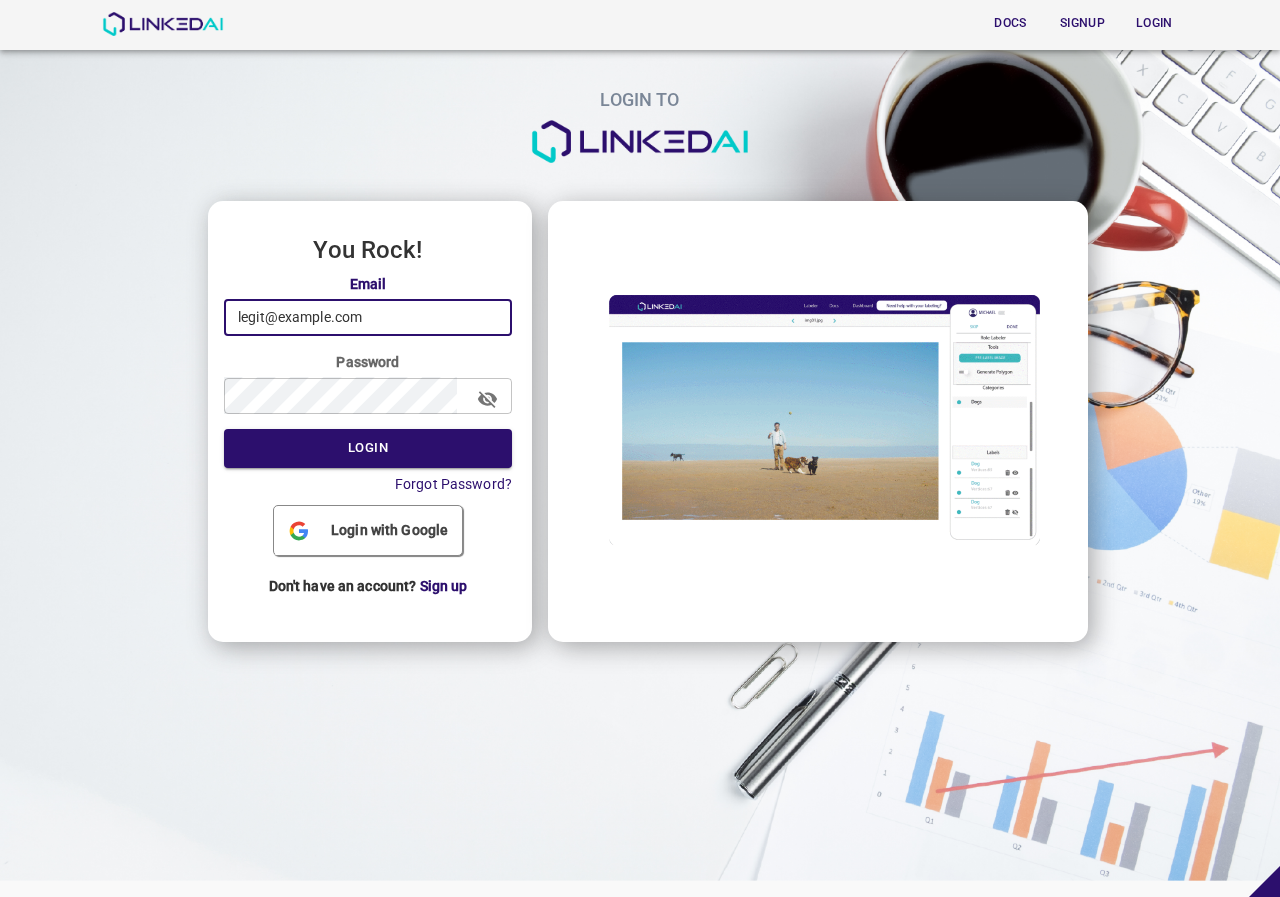type on "admin@example.com" 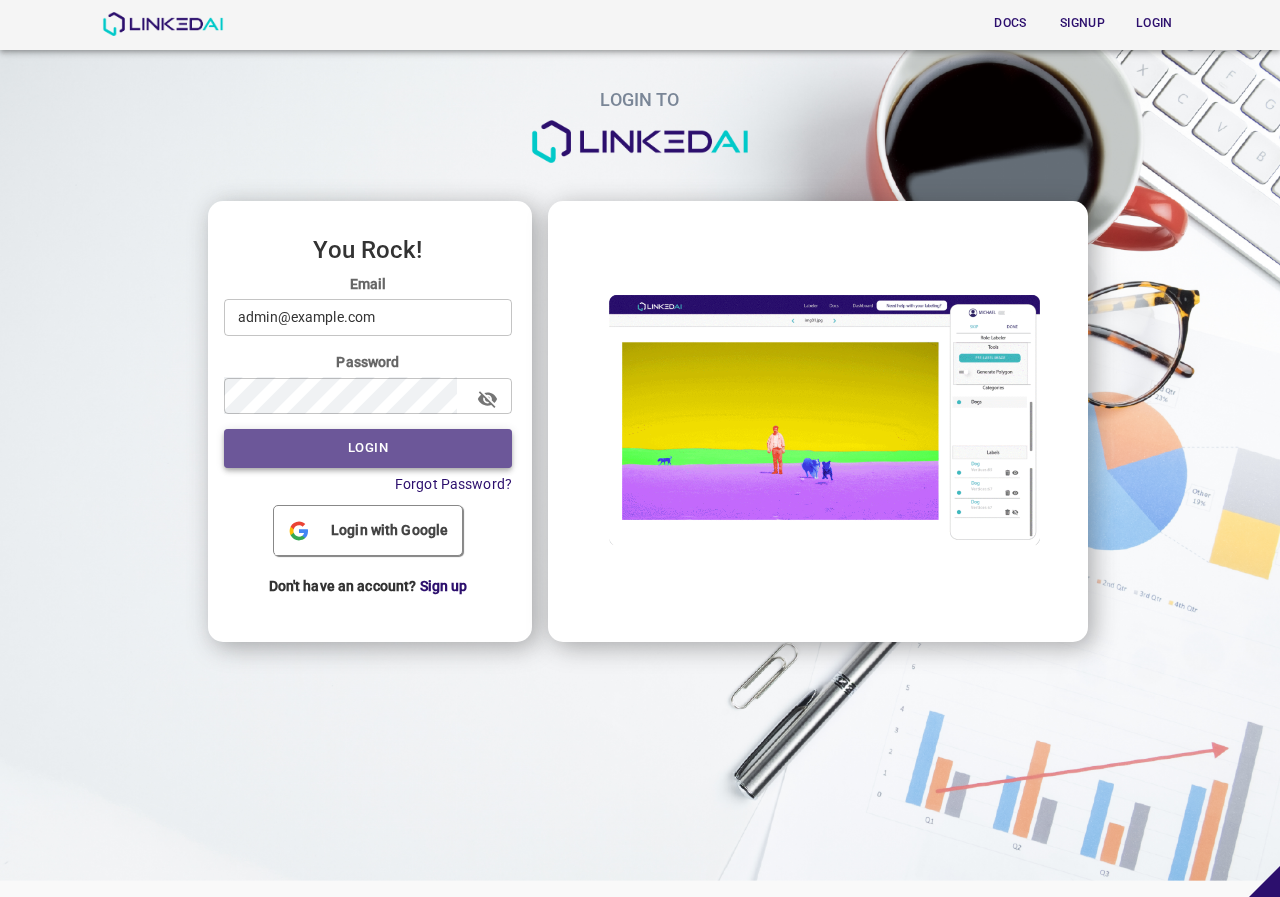 click on "Login" at bounding box center [368, 448] 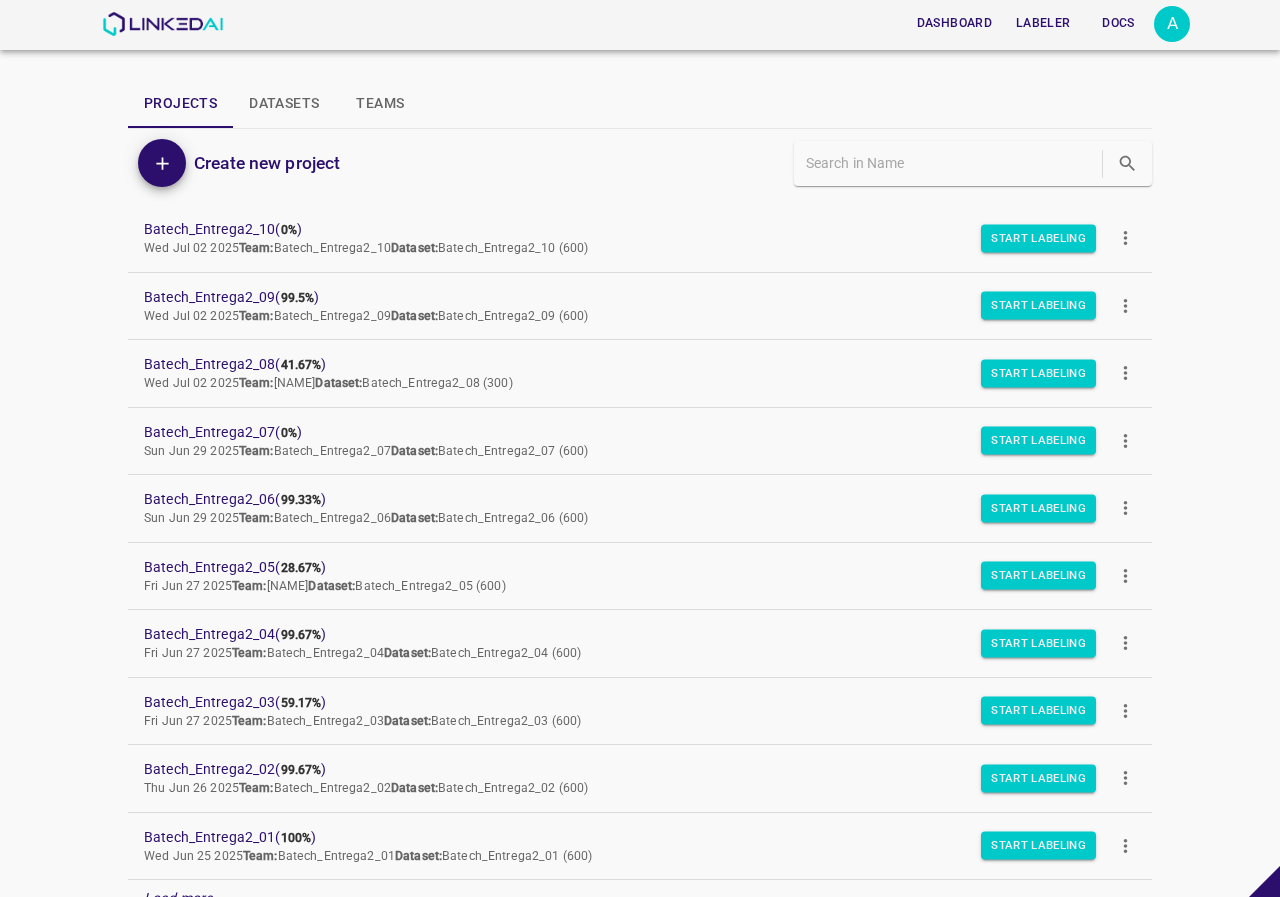 click on "Projects Datasets Teams" at bounding box center (640, 104) 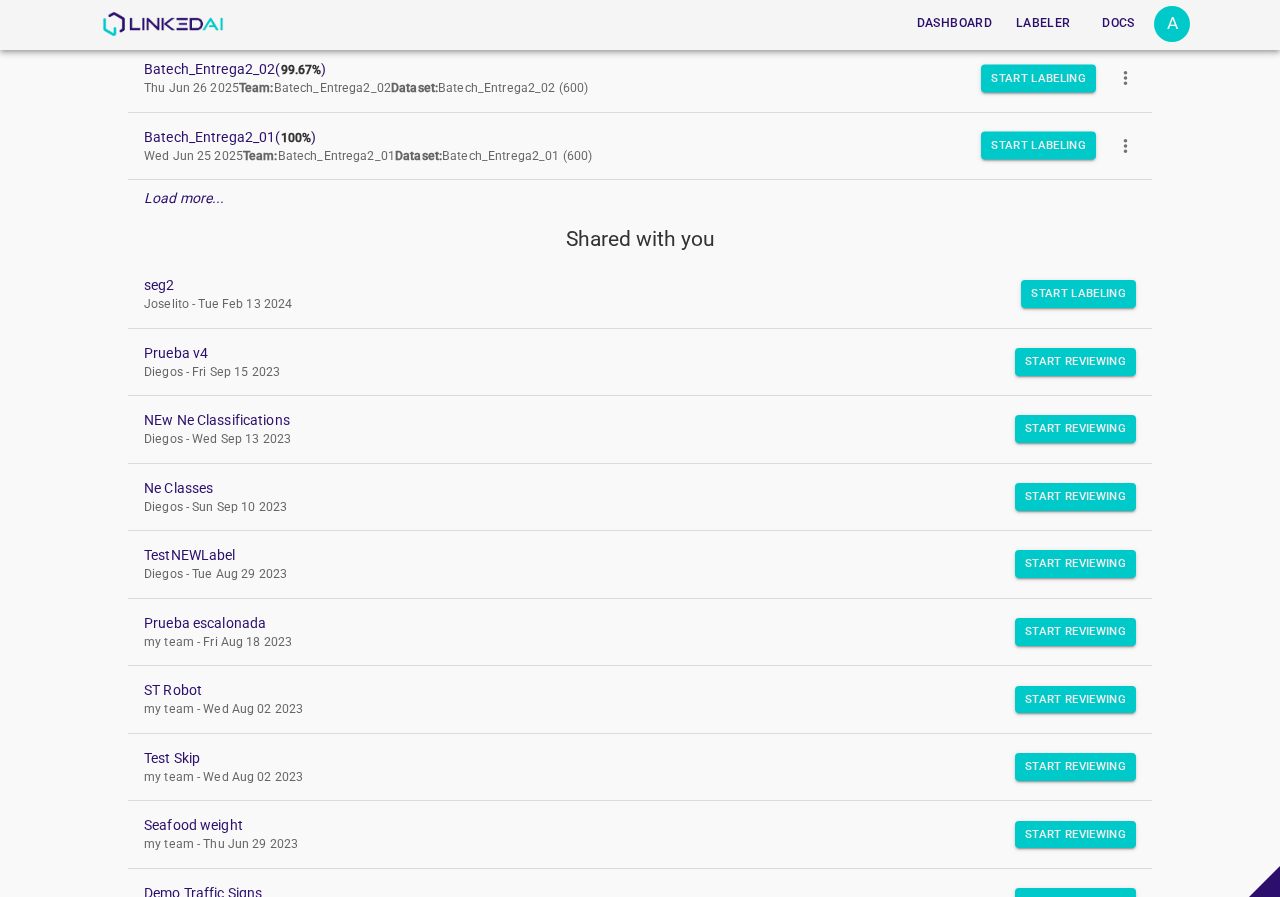 scroll, scrollTop: 300, scrollLeft: 0, axis: vertical 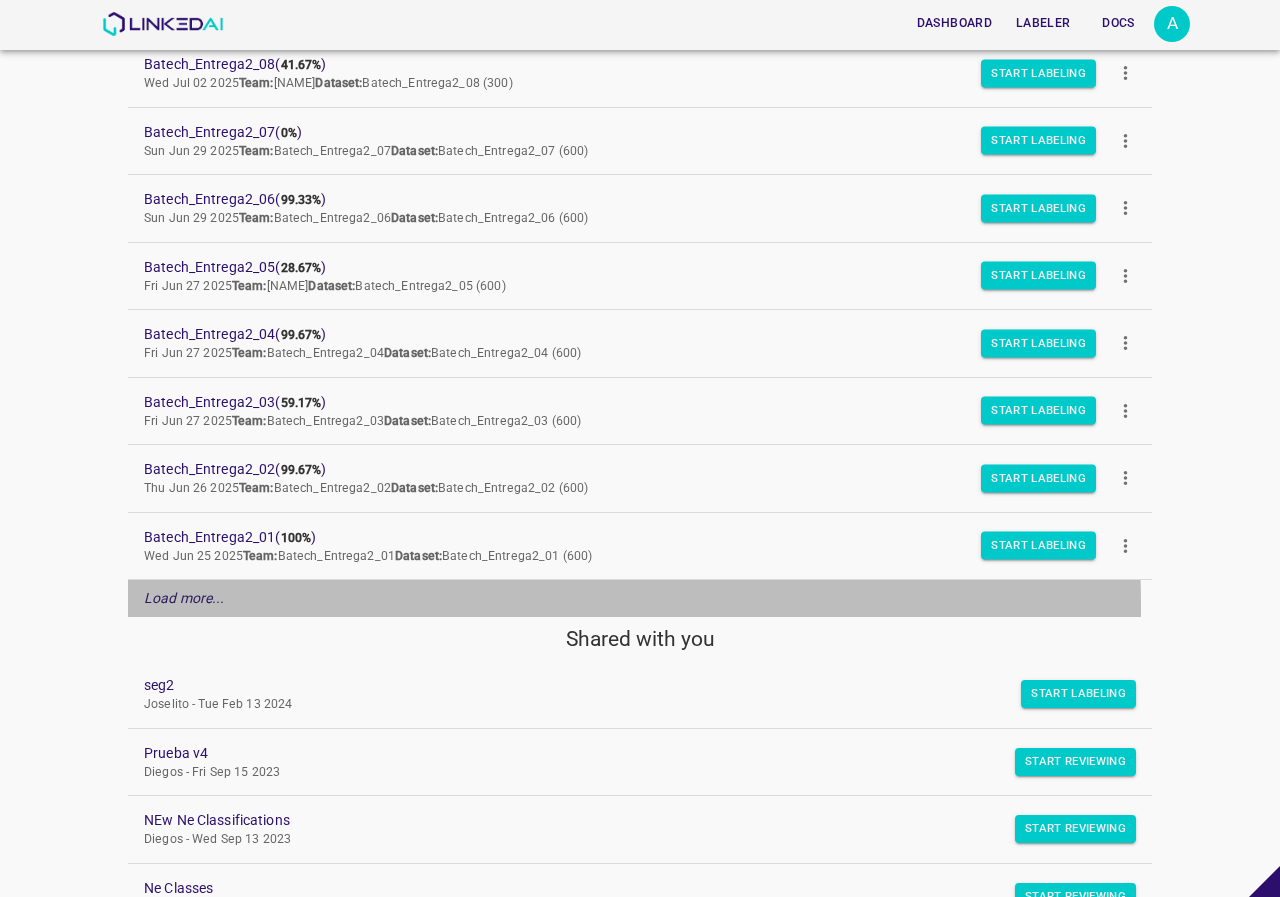 click on "Load more..." at bounding box center [184, 598] 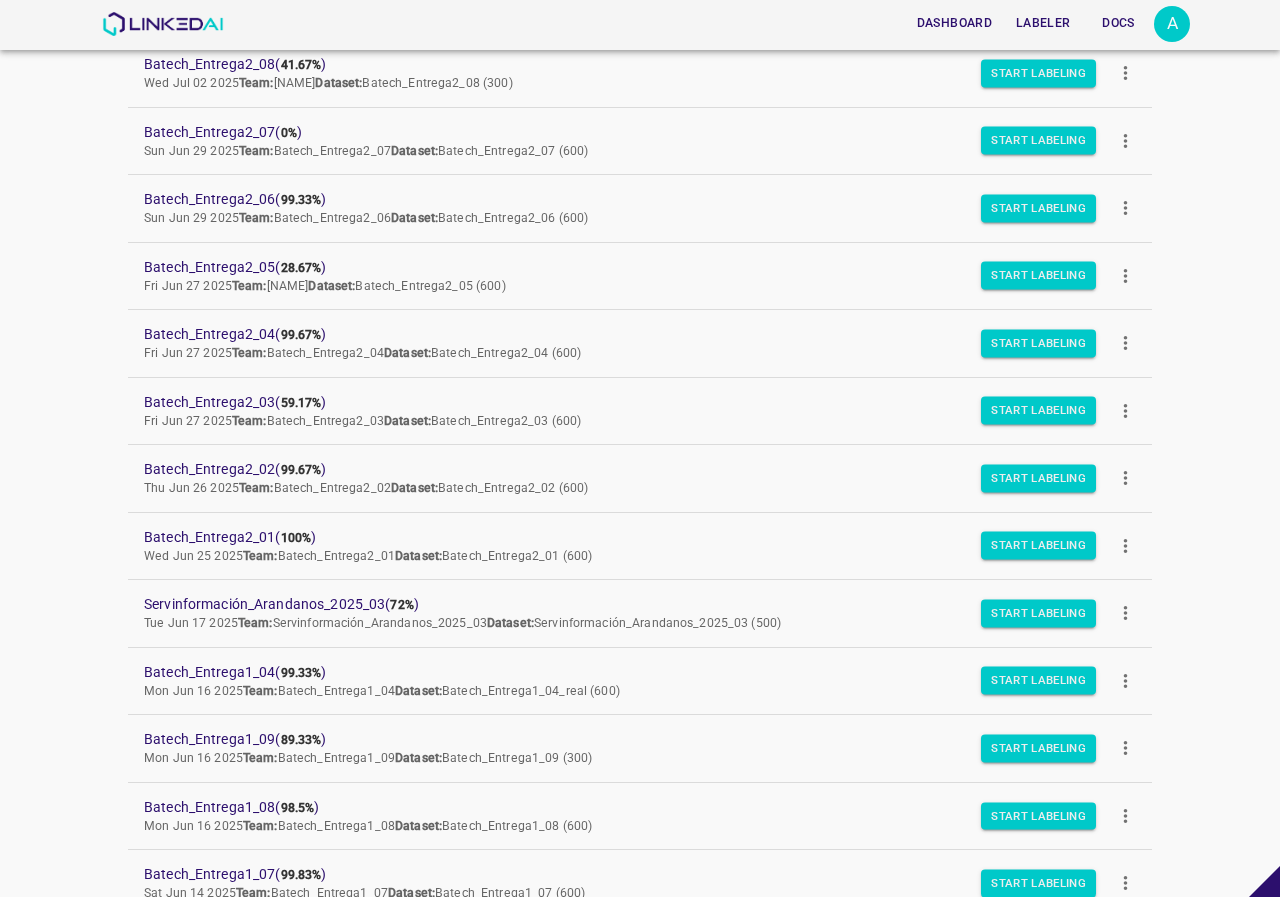 scroll, scrollTop: 0, scrollLeft: 0, axis: both 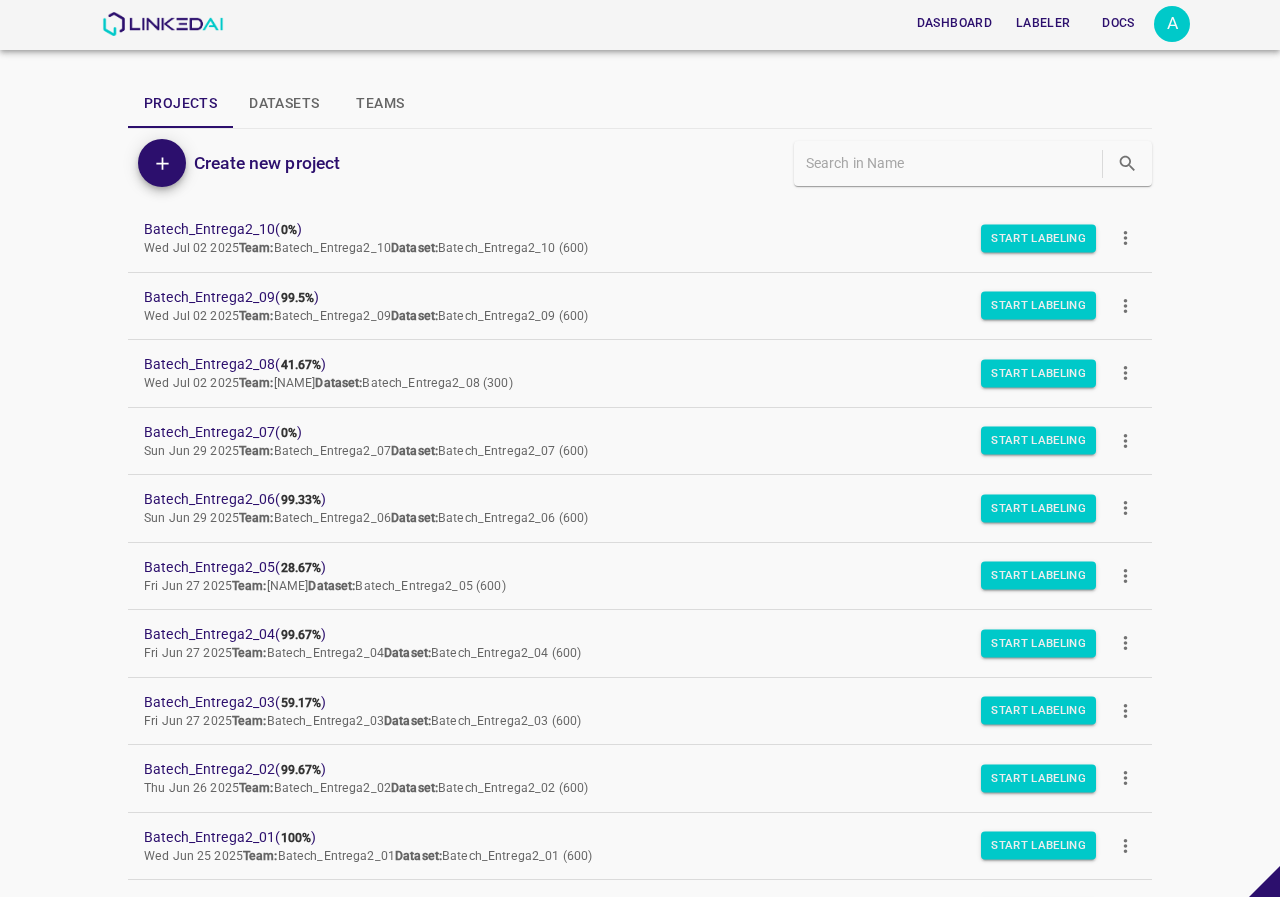 click on "Dashboard Labeler Docs A Projects Datasets Teams   Create new project Batech_Entrega2_10  ( 0% )  Wed Jul 02 2025  Team:  Batech_Entrega2_10  Dataset:  Batech_Entrega2_10 (600)  Start Labeling Batech_Entrega2_09  ( 99.5% )  Wed Jul 02 2025  Team:  Batech_Entrega2_09  Dataset:  Batech_Entrega2_09 (600)  Start Labeling Batech_Entrega2_08  ( 41.67% )  Wed Jul 02 2025  Team:  [NAME]  Dataset:  Batech_Entrega2_08 (300)  Start Labeling Batech_Entrega2_07  ( 0% )  Sun Jun 29 2025  Team:  Batech_Entrega2_07  Dataset:  Batech_Entrega2_07 (600)  Start Labeling Batech_Entrega2_06  ( 99.33% )  Sun Jun 29 2025  Team:  Batech_Entrega2_06  Dataset:  Batech_Entrega2_06 (600)  Start Labeling Batech_Entrega2_05  ( 28.67% )  Fri Jun 27 2025  Team:  [NAME]  Dataset:  Batech_Entrega2_05 (600)  Start Labeling Batech_Entrega2_04  ( 99.67% )  Fri Jun 27 2025  Team:  Batech_Entrega2_04  Dataset:  Batech_Entrega2_04 (600)  Start Labeling Batech_Entrega2_03  ( 59.17% )  Fri Jun 27 2025  Team:  Batech_Entrega2_03  Dataset: ( 99.67%" at bounding box center (640, 448) 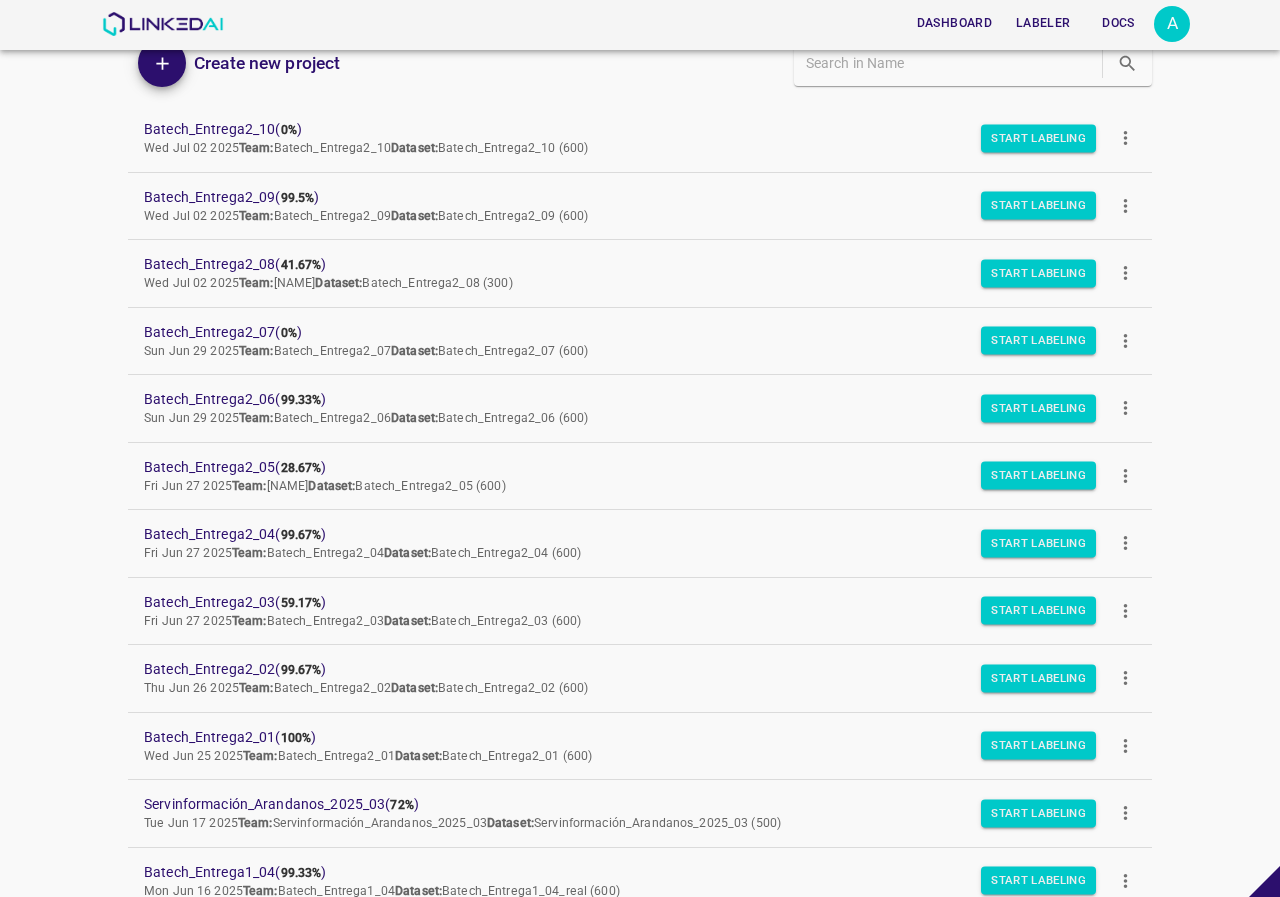 scroll, scrollTop: 0, scrollLeft: 0, axis: both 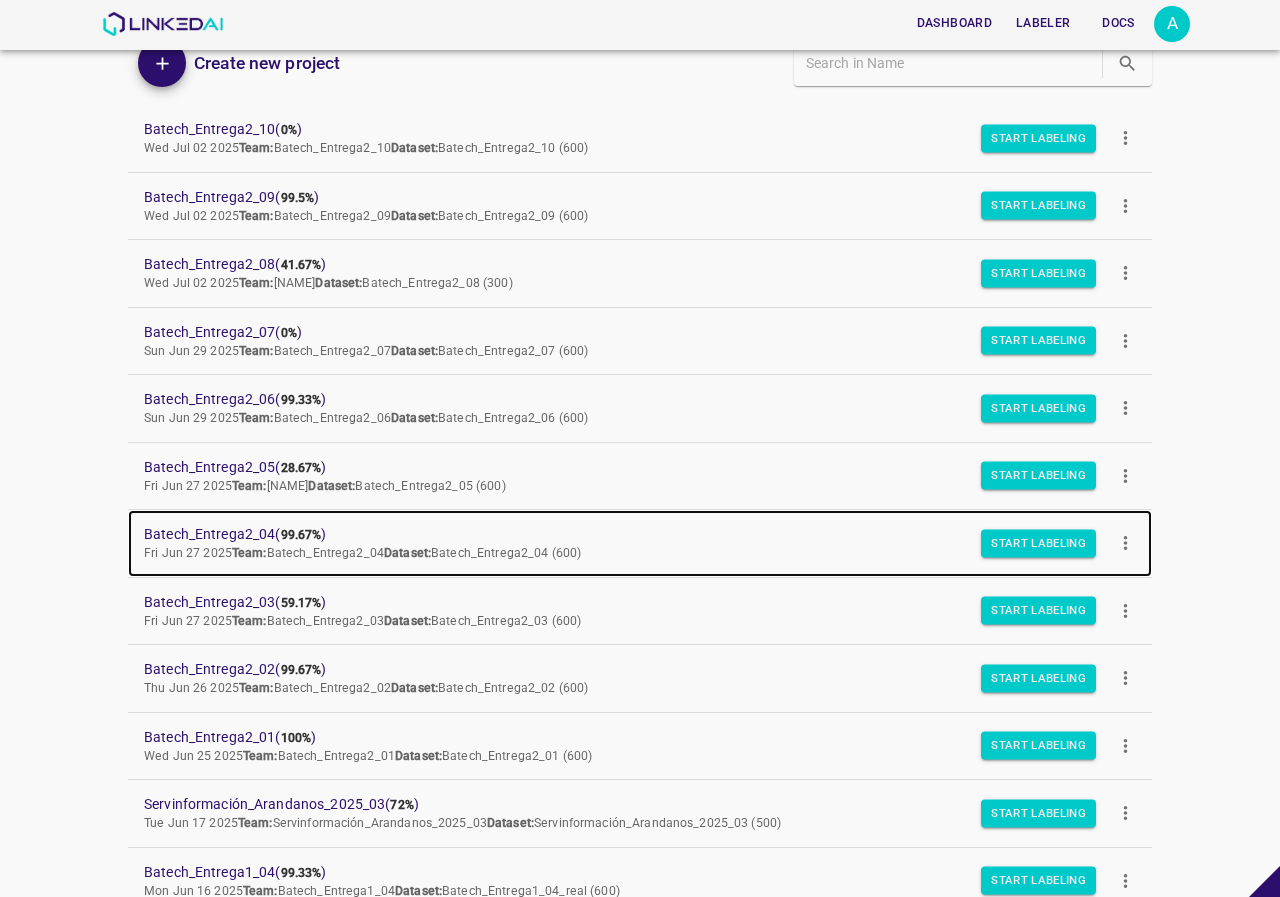 drag, startPoint x: 250, startPoint y: 531, endPoint x: 263, endPoint y: 536, distance: 13.928389 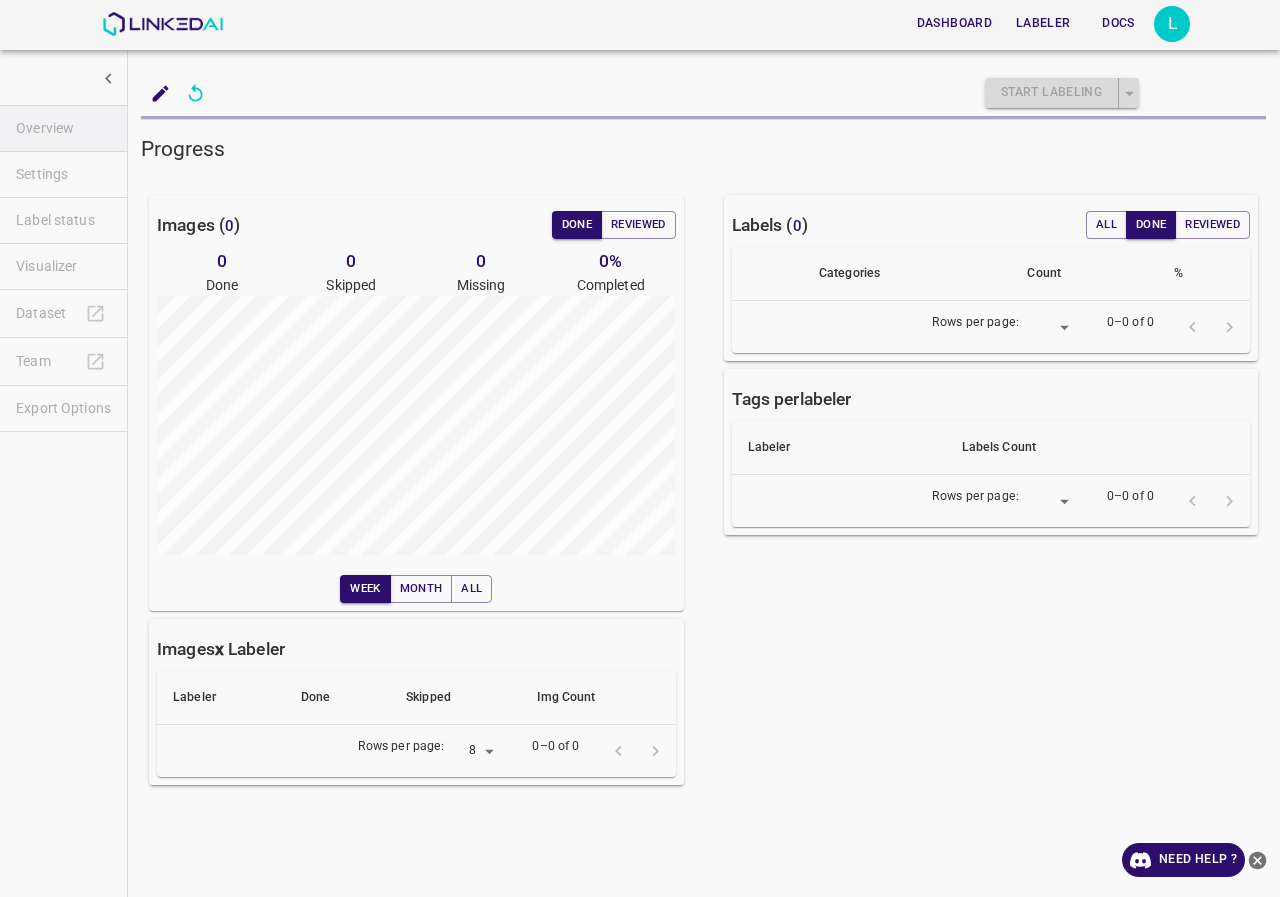 scroll, scrollTop: 0, scrollLeft: 0, axis: both 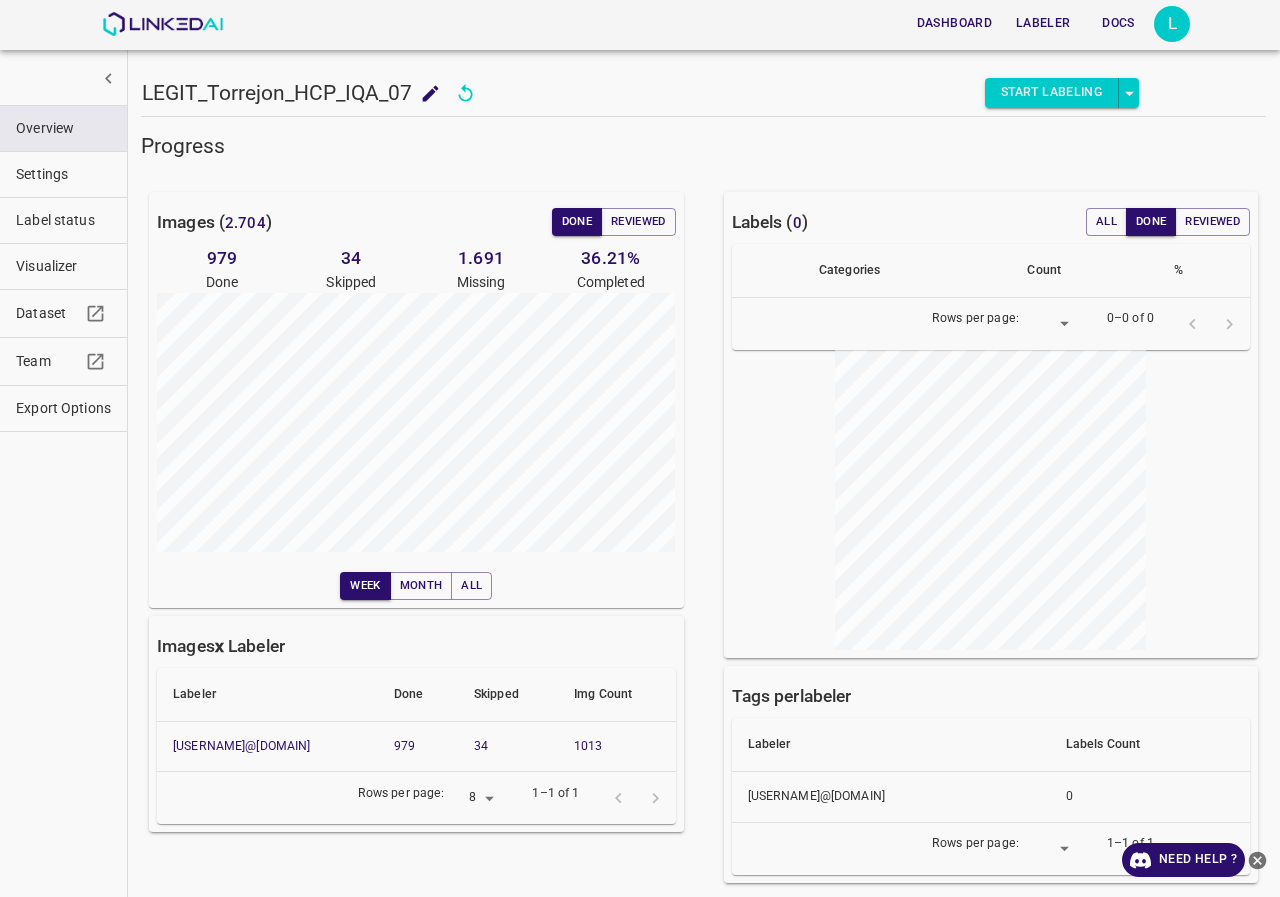 drag, startPoint x: 1264, startPoint y: 858, endPoint x: 1164, endPoint y: 856, distance: 100.02 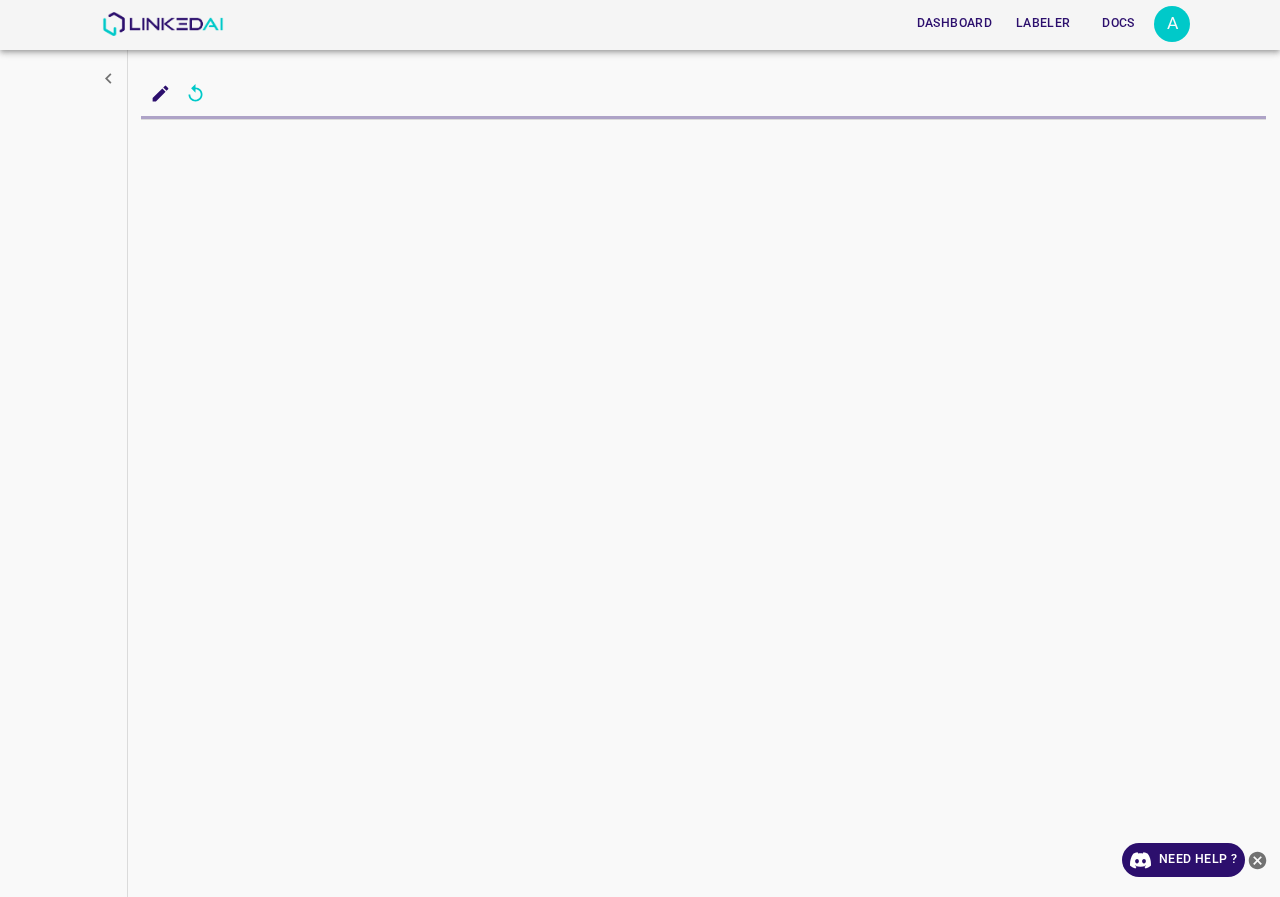 scroll, scrollTop: 0, scrollLeft: 0, axis: both 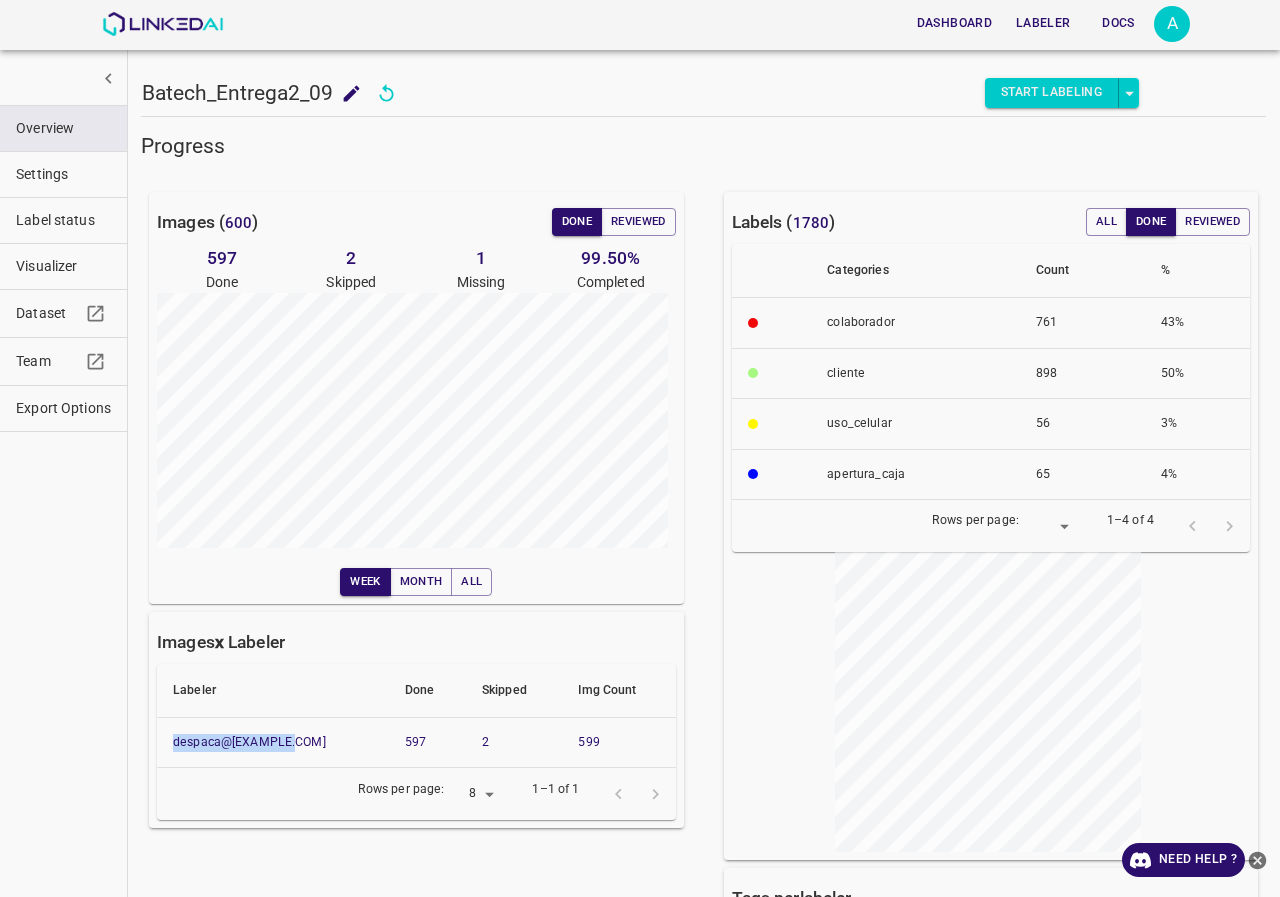 drag, startPoint x: 304, startPoint y: 739, endPoint x: 161, endPoint y: 747, distance: 143.2236 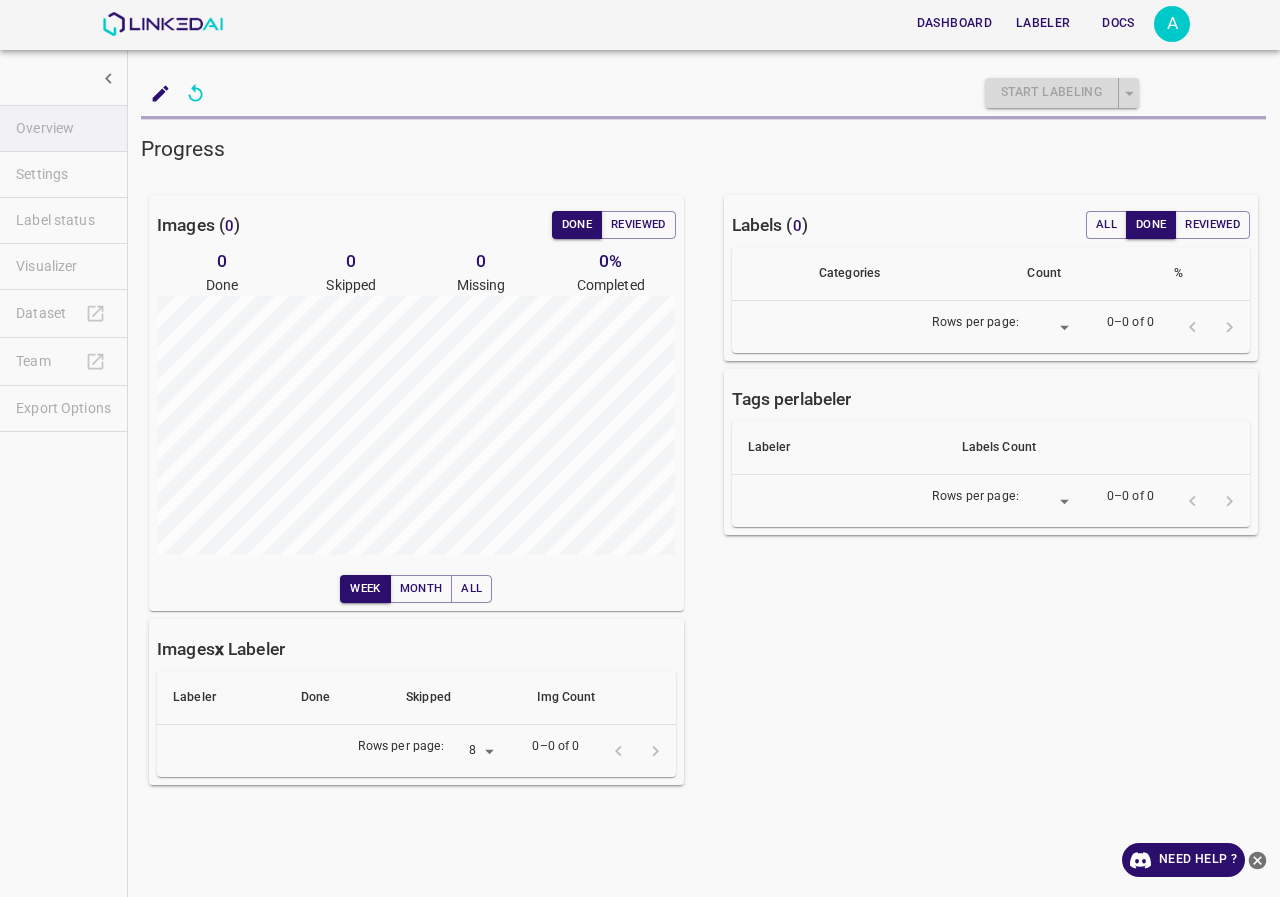 scroll, scrollTop: 0, scrollLeft: 0, axis: both 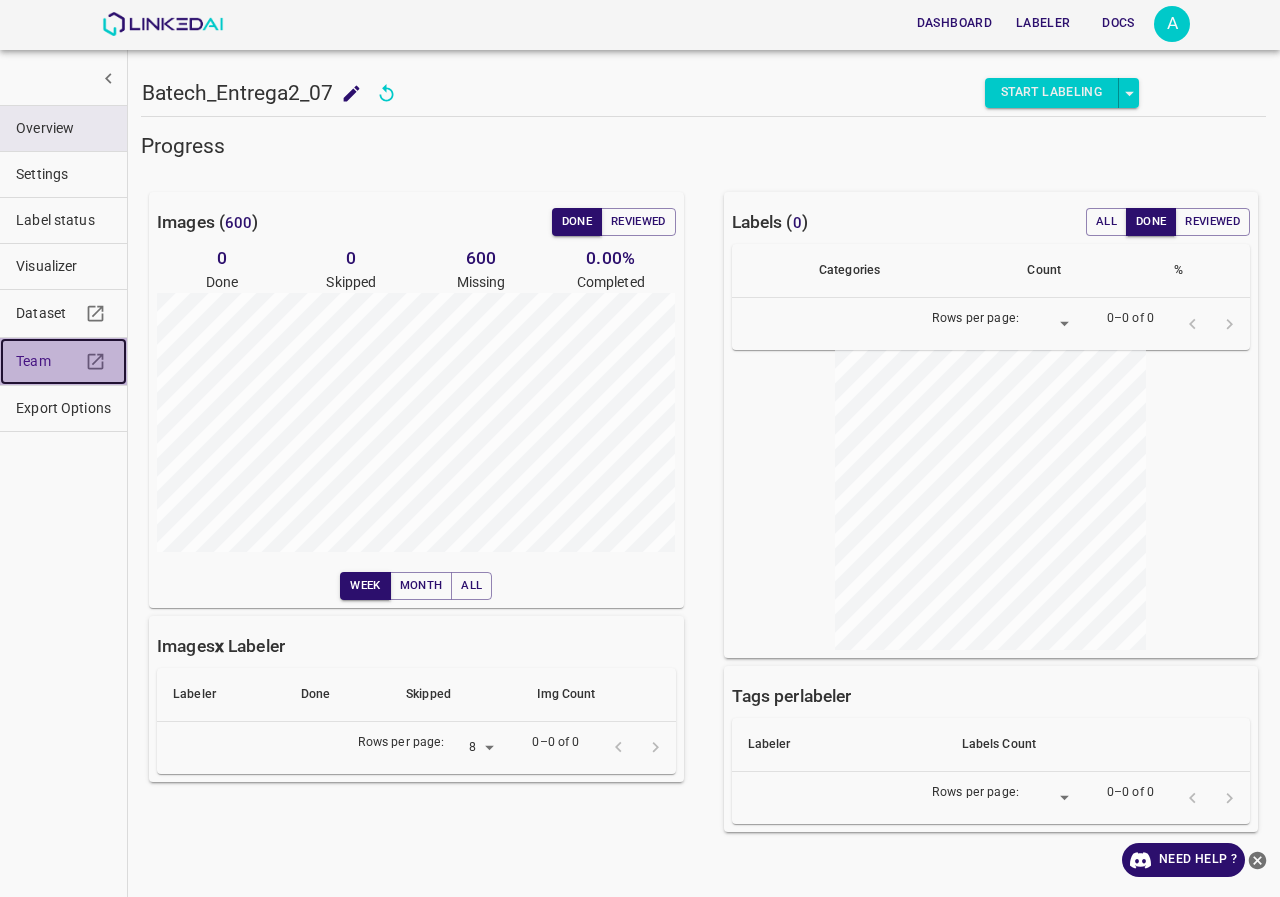 click on "Team" at bounding box center [63, 361] 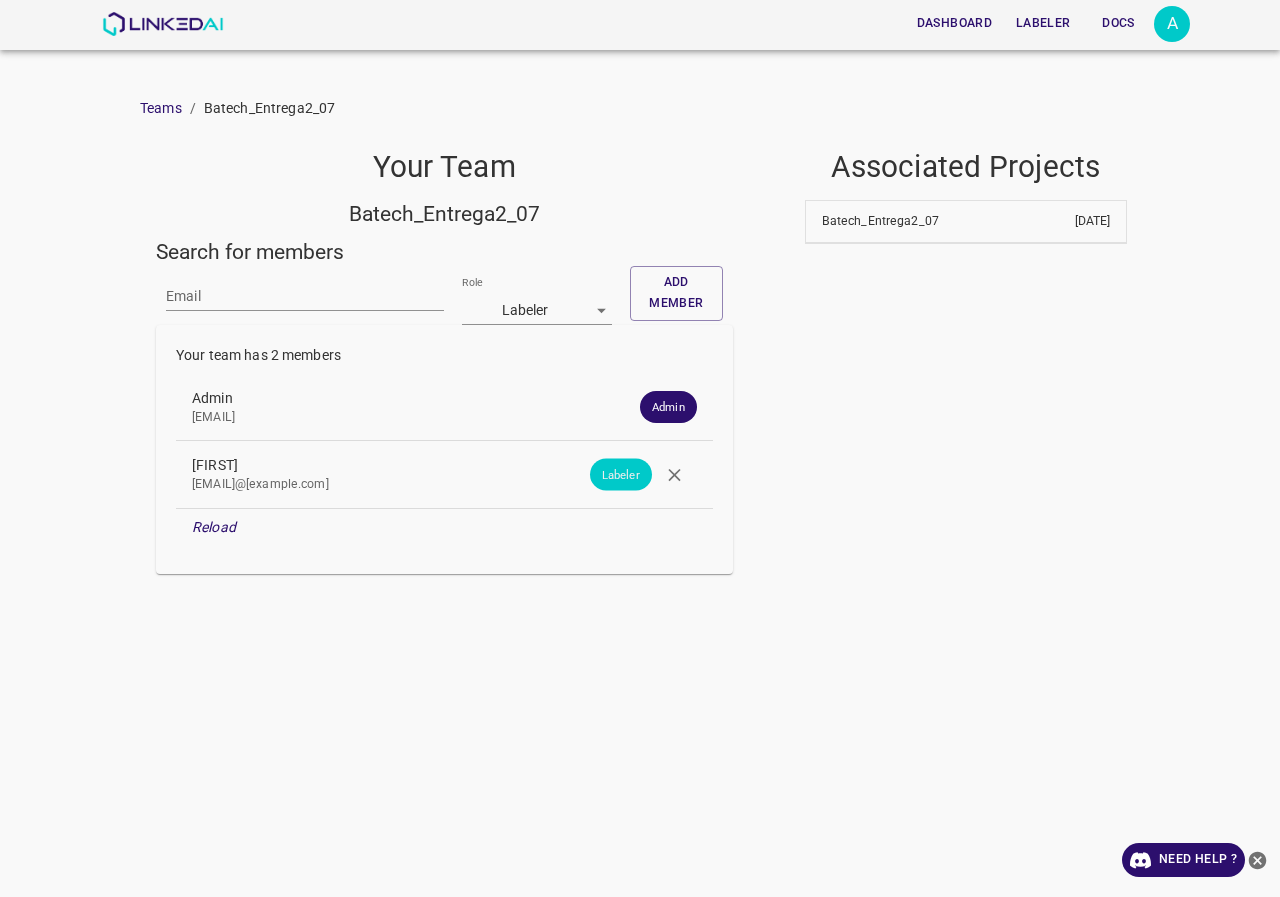 scroll, scrollTop: 0, scrollLeft: 0, axis: both 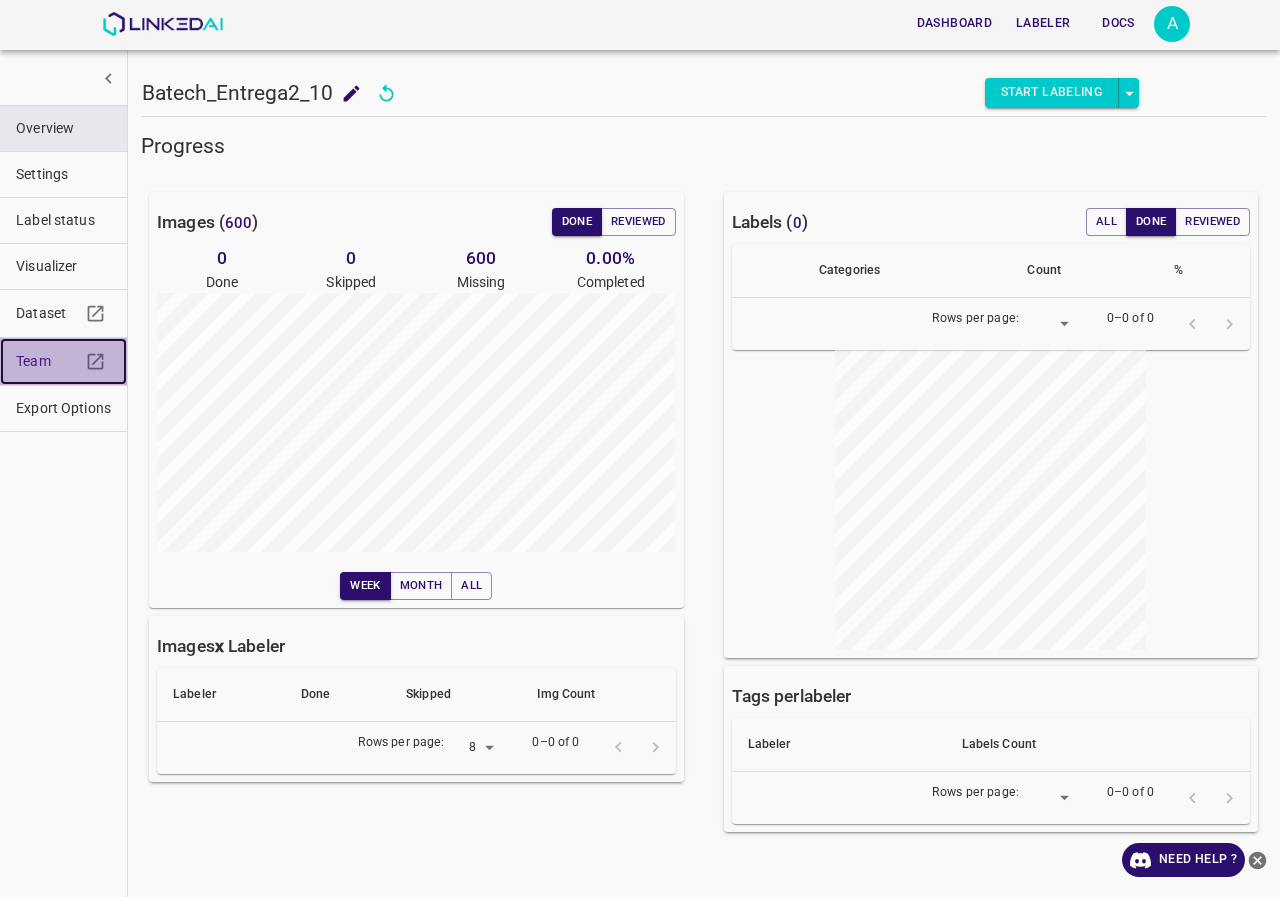 click on "Team" at bounding box center (48, 361) 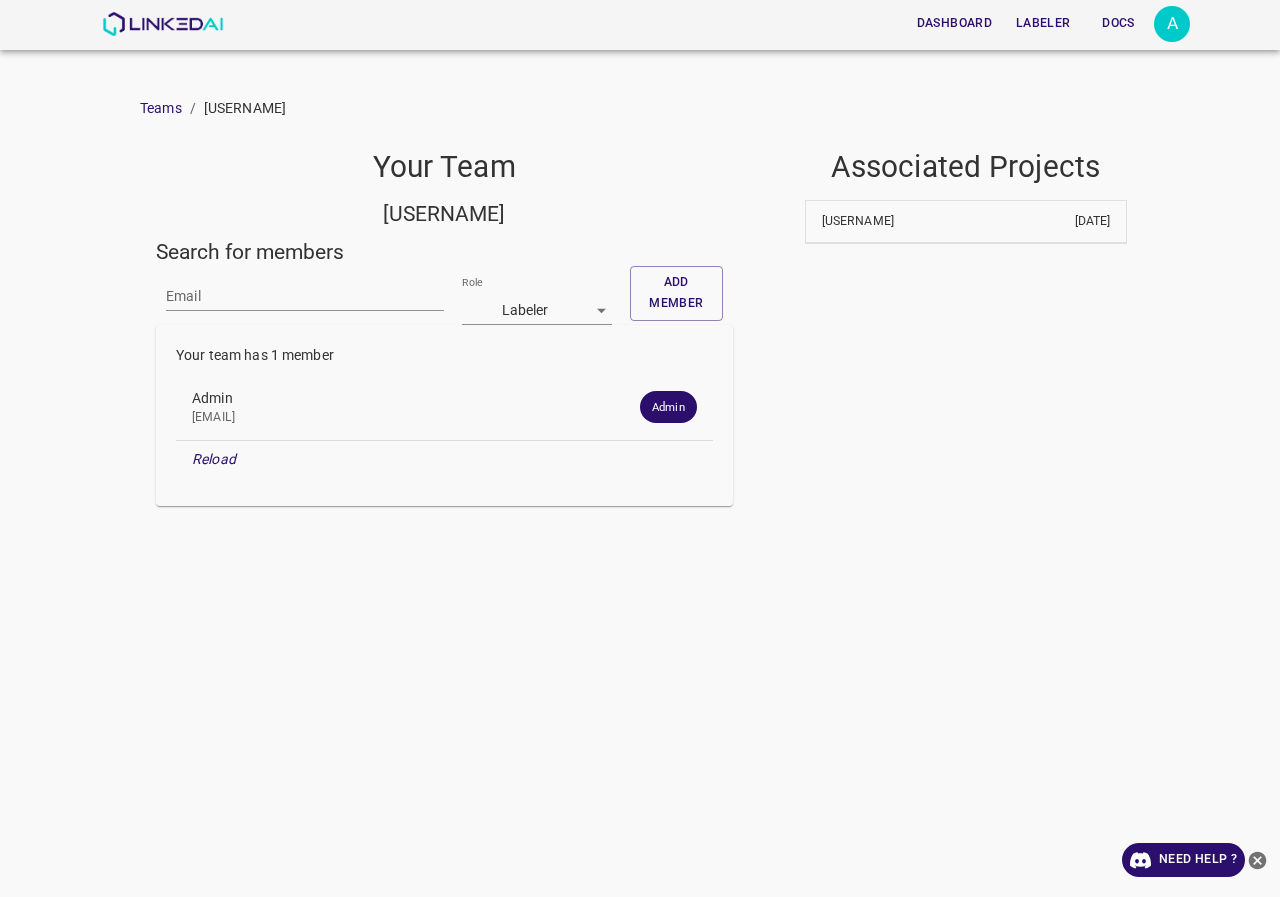 scroll, scrollTop: 0, scrollLeft: 0, axis: both 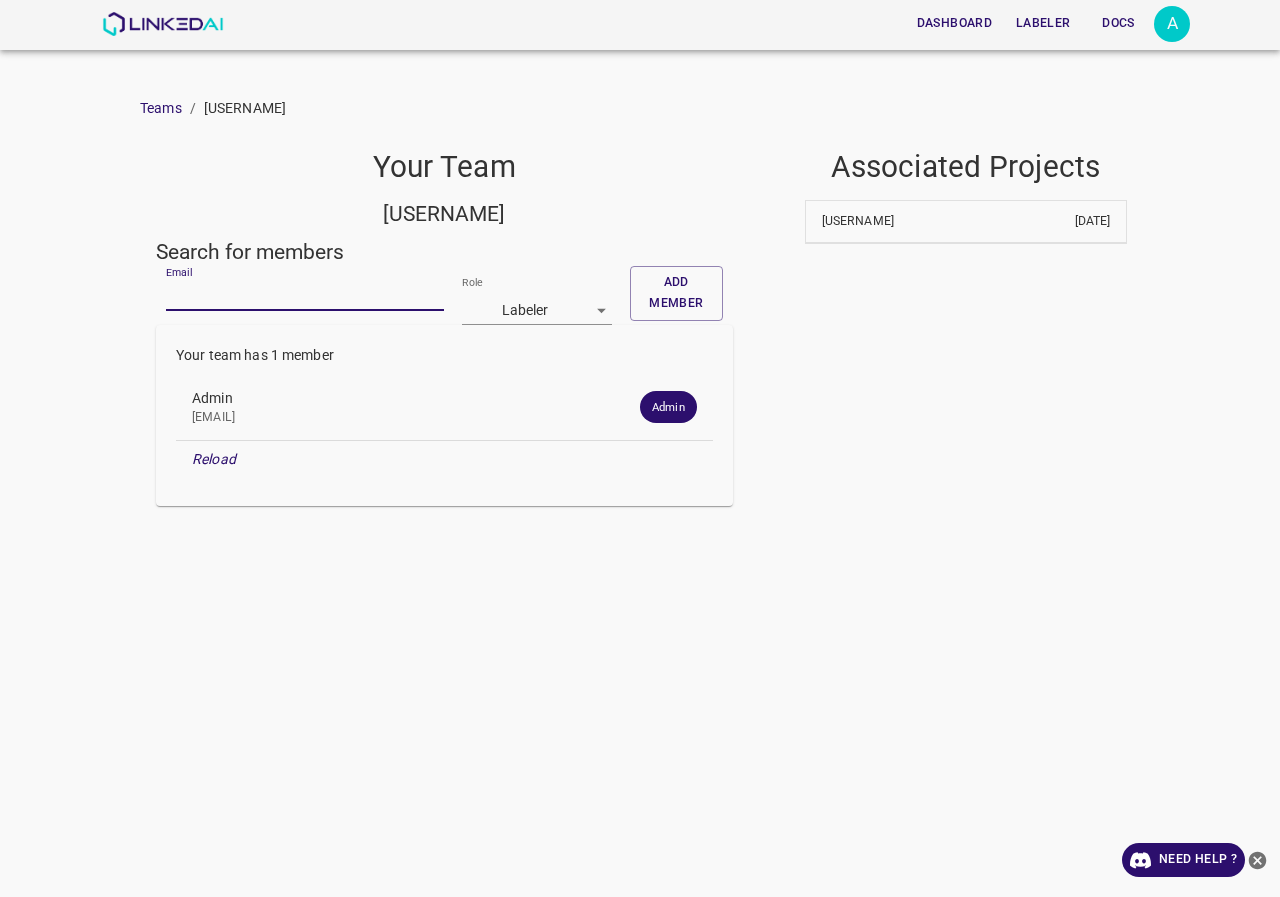 paste on "[EMAIL]" 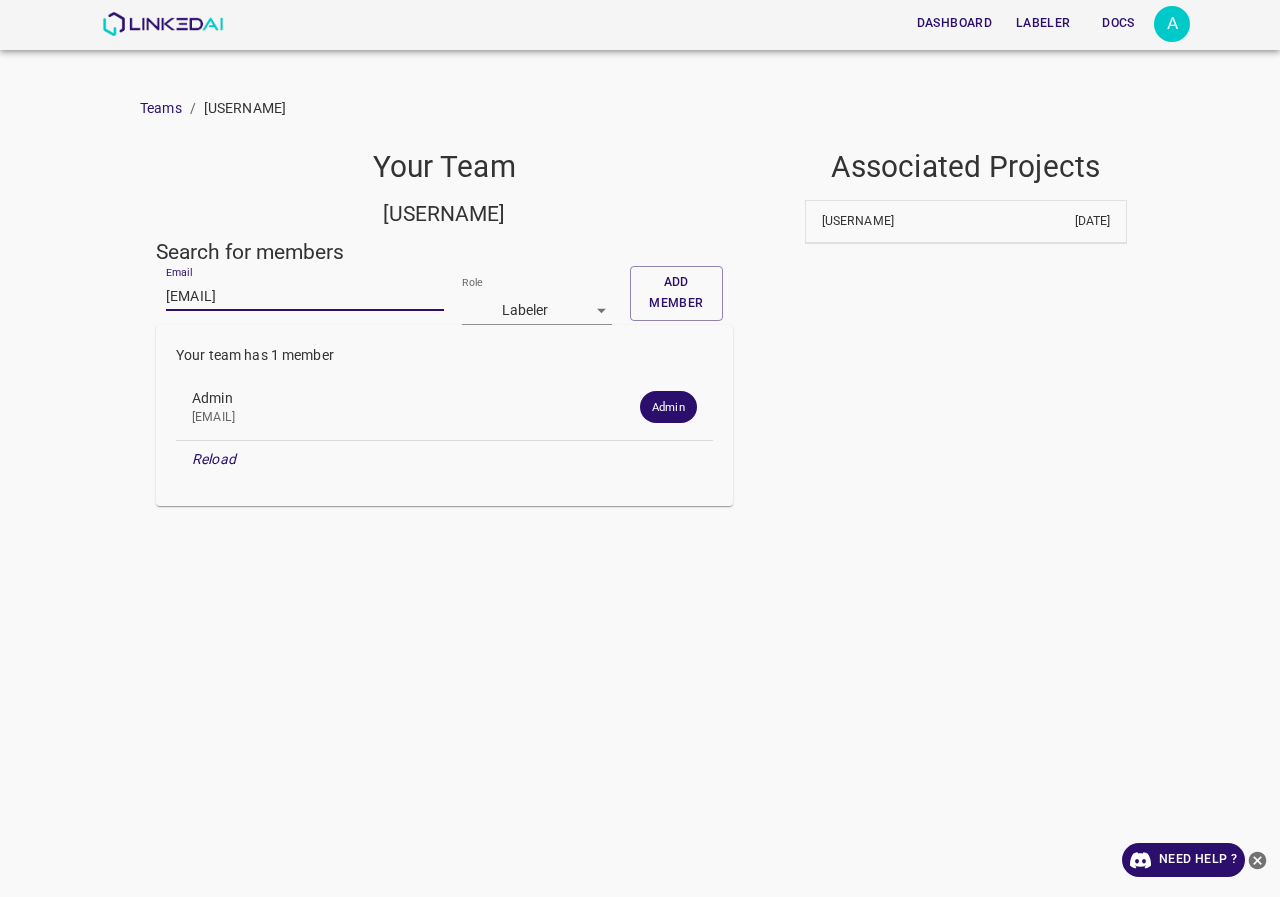 type on "[EMAIL]" 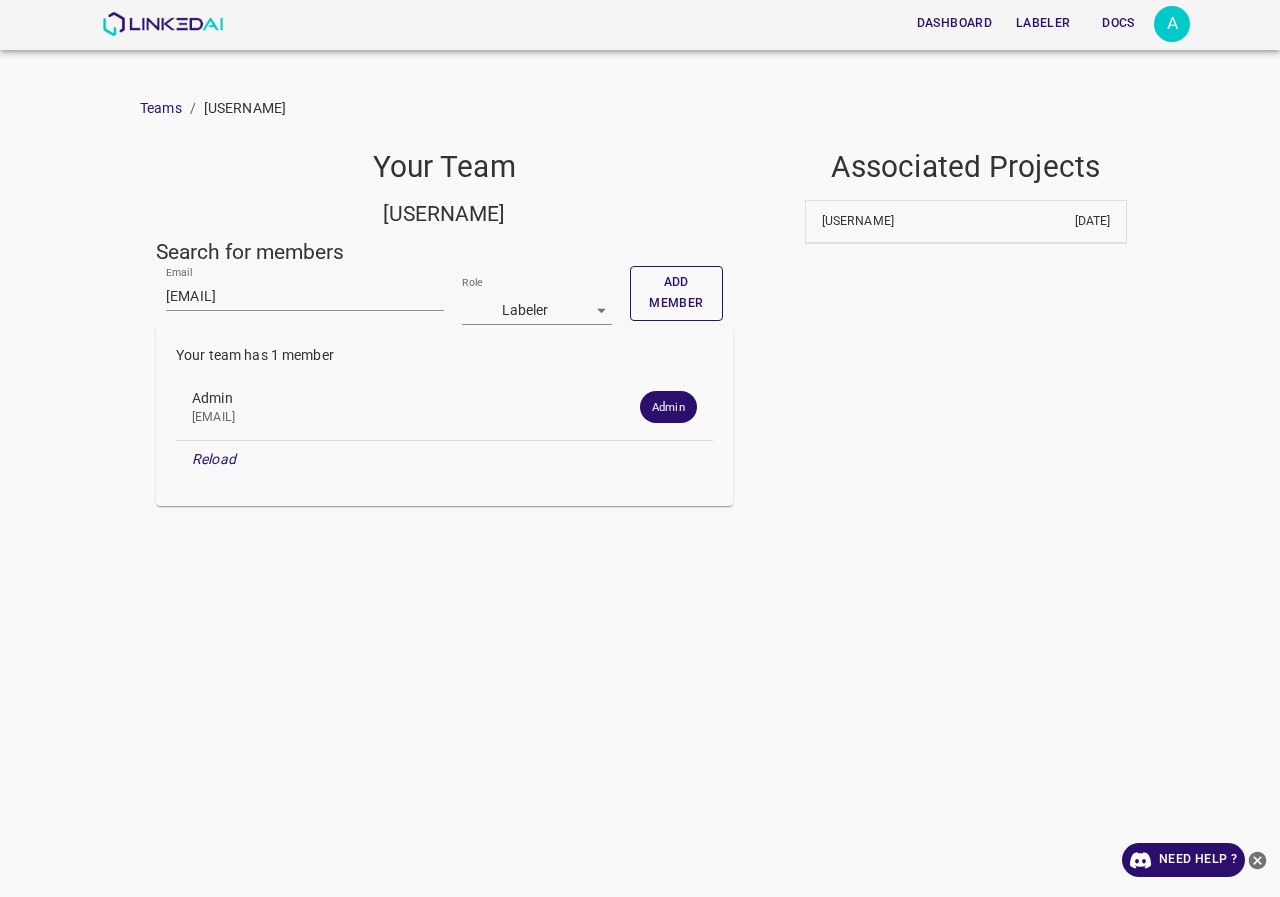 click on "Add member" at bounding box center (676, 293) 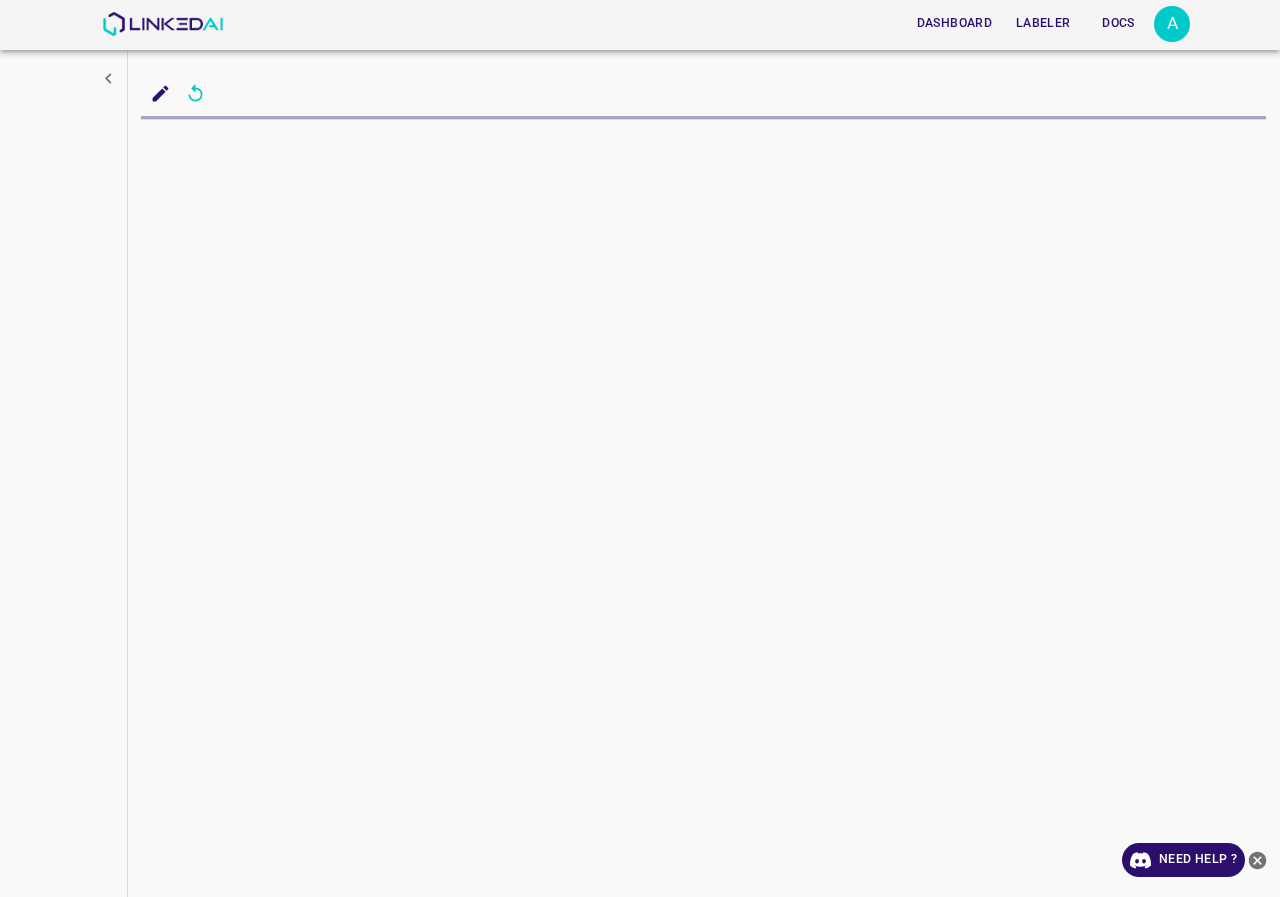 scroll, scrollTop: 0, scrollLeft: 0, axis: both 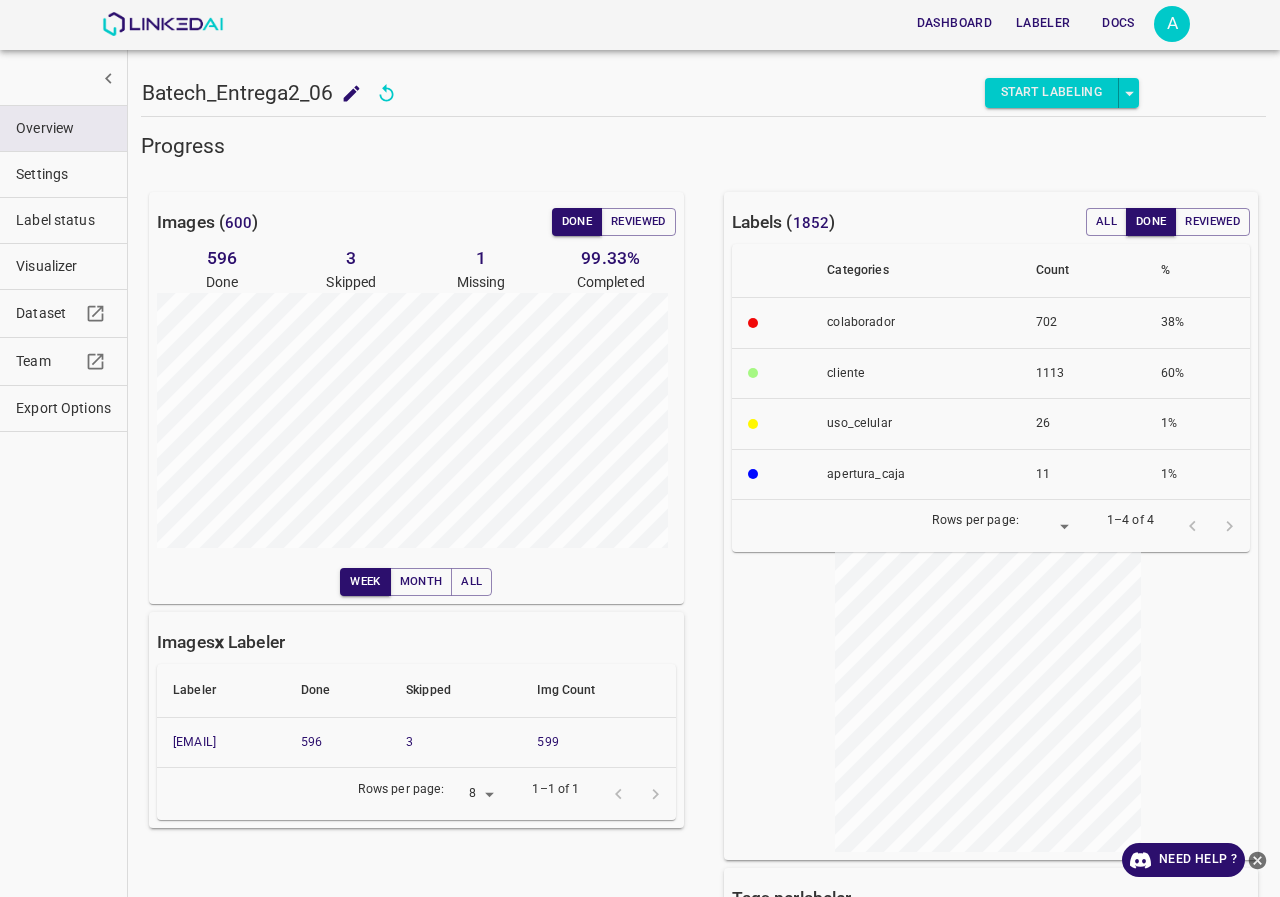 drag, startPoint x: 342, startPoint y: 746, endPoint x: 163, endPoint y: 751, distance: 179.06982 